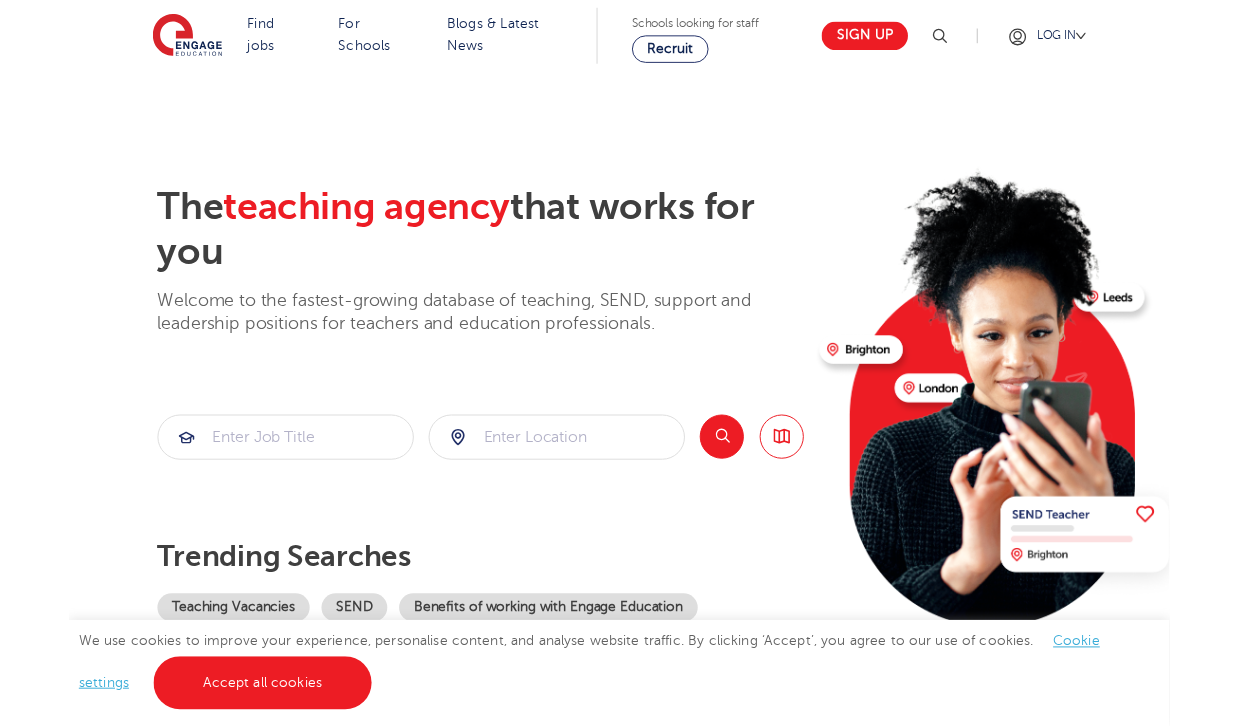 scroll, scrollTop: 8, scrollLeft: 0, axis: vertical 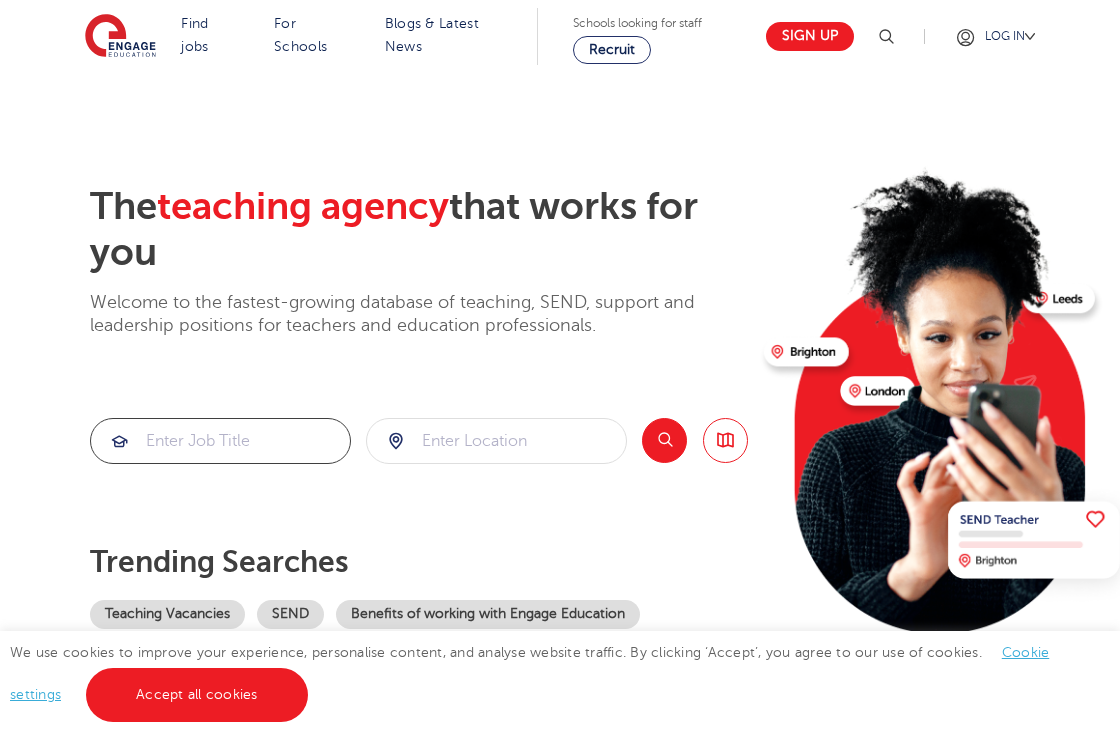 click at bounding box center (220, 441) 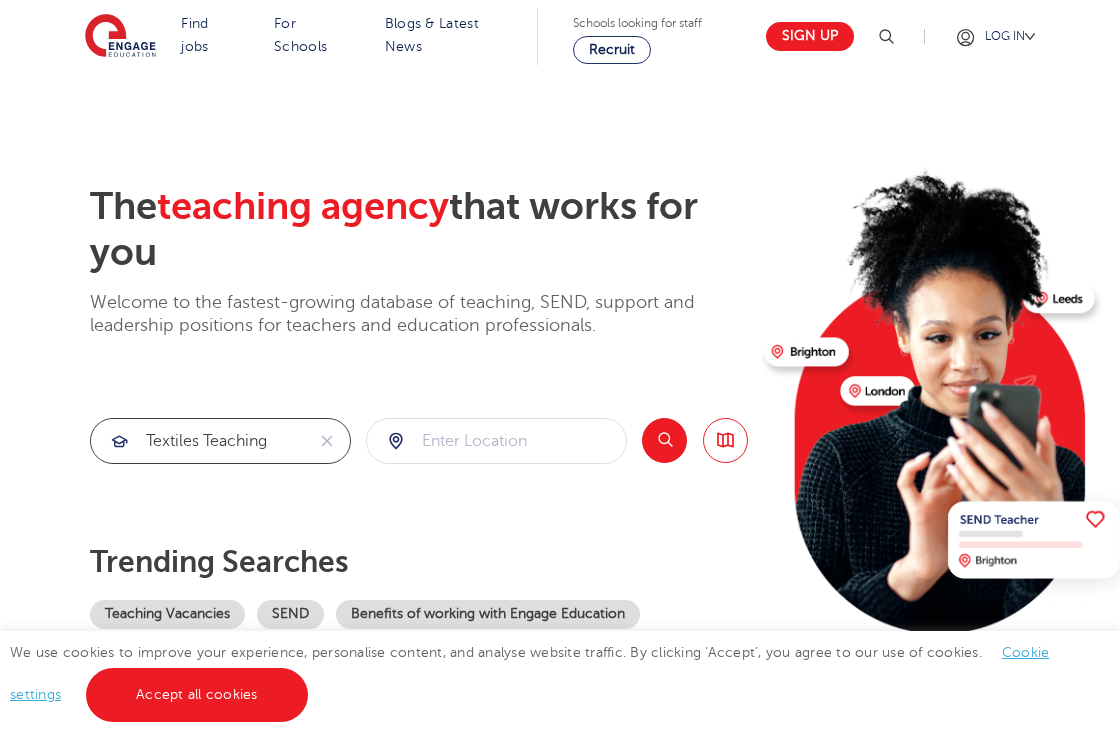 type on "textiles teaching" 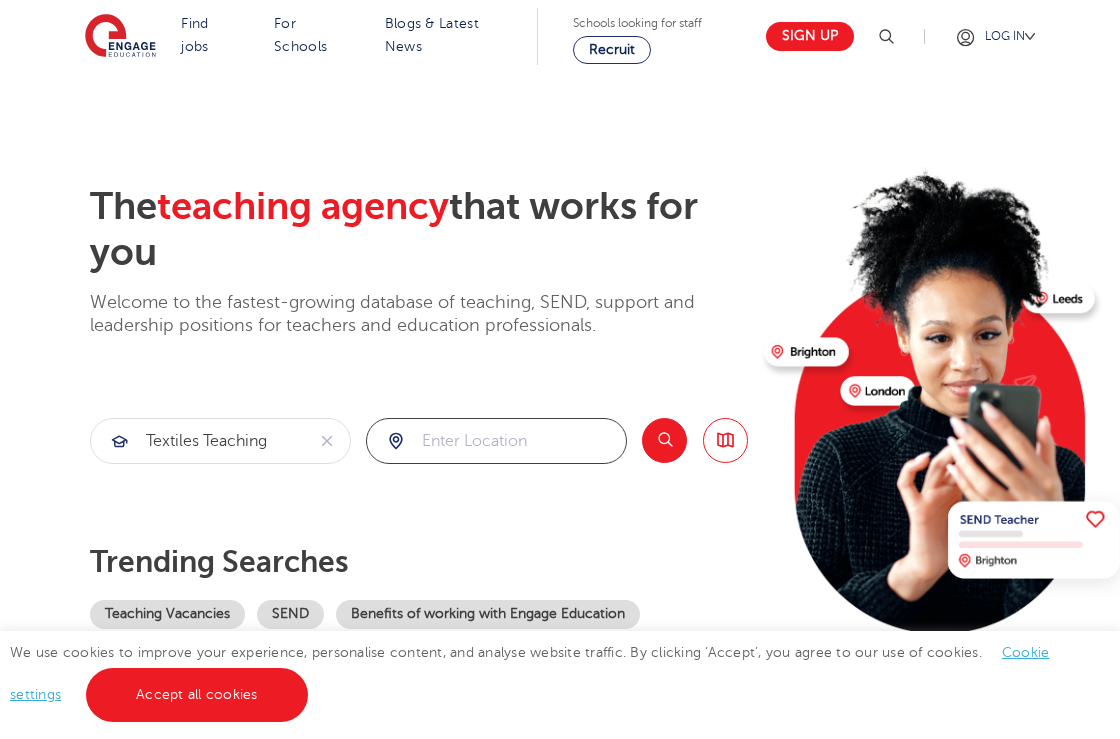 click at bounding box center [496, 441] 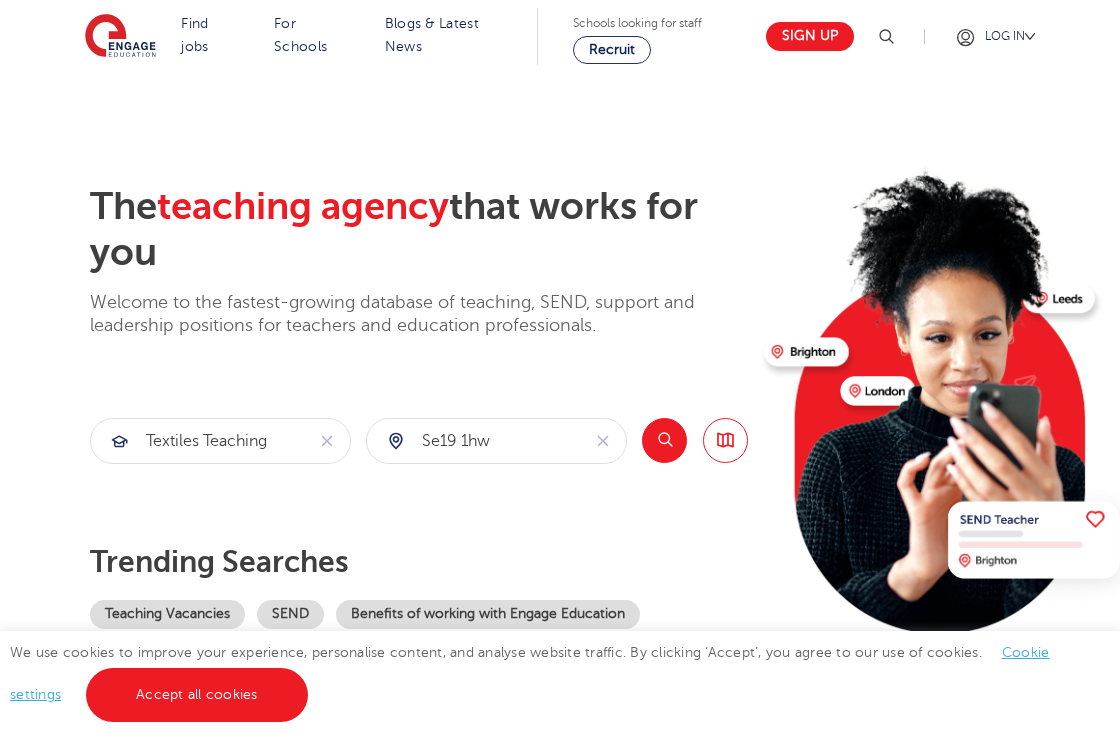 click on "Search" at bounding box center [664, 440] 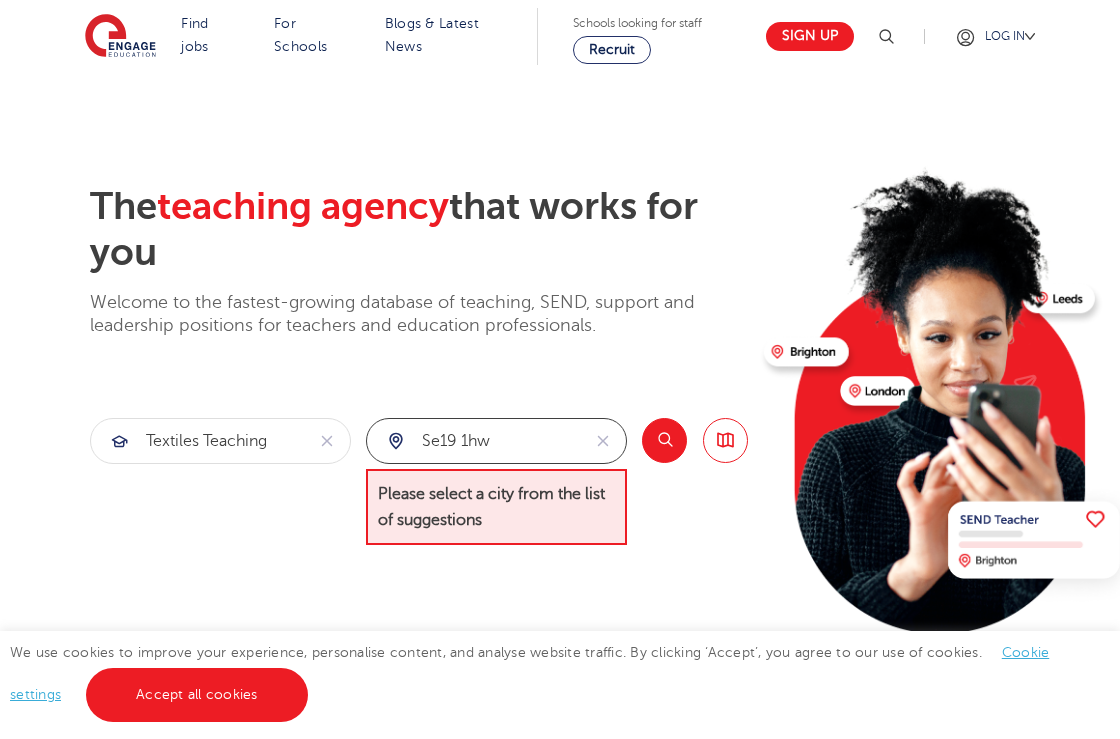 click on "se19 1hw" at bounding box center (473, 441) 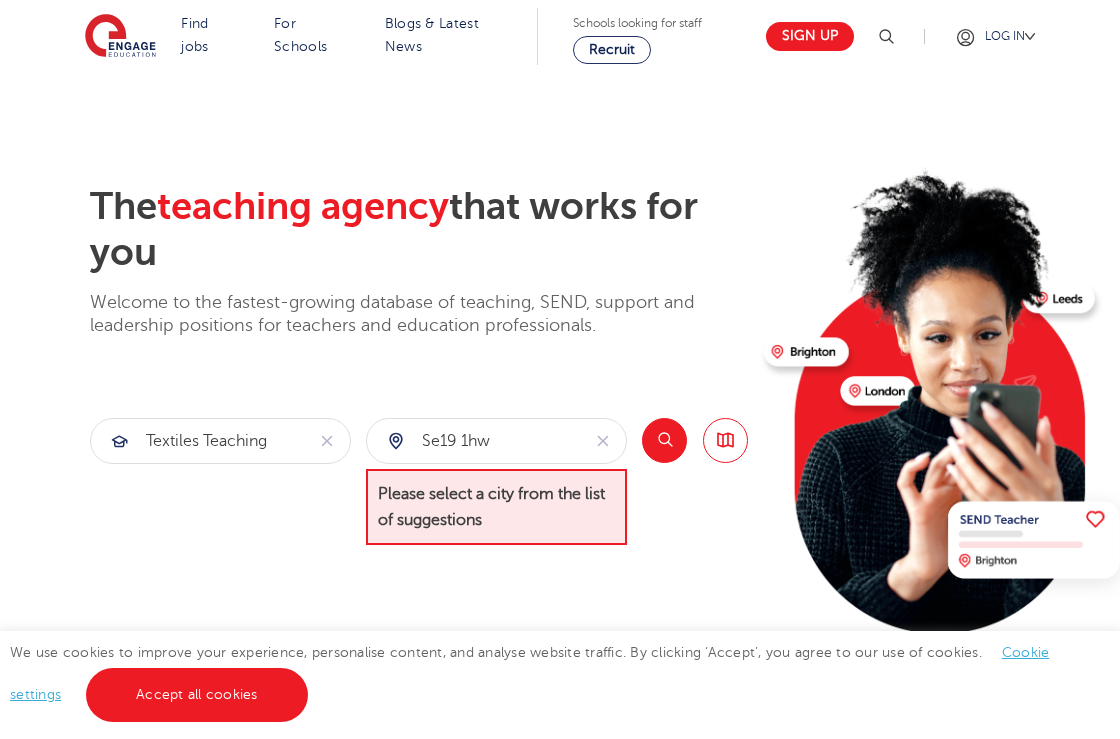 click on "Please select a city from the list of suggestions" at bounding box center (496, 507) 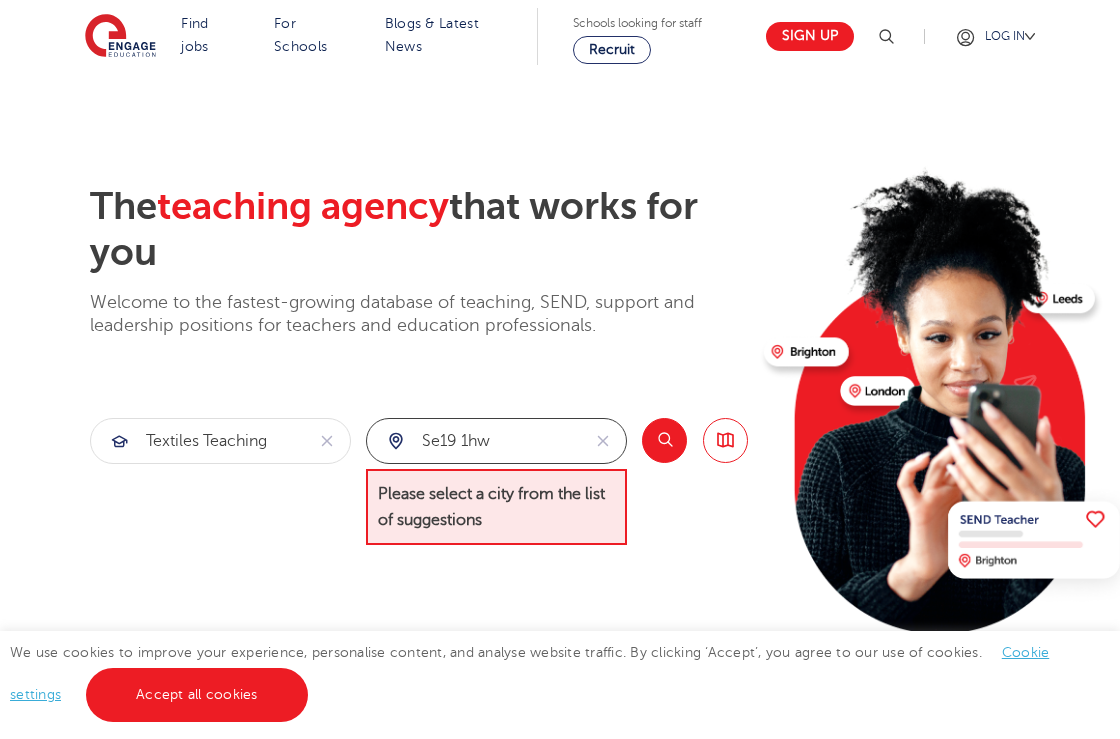 click on "se19 1hw" at bounding box center [473, 441] 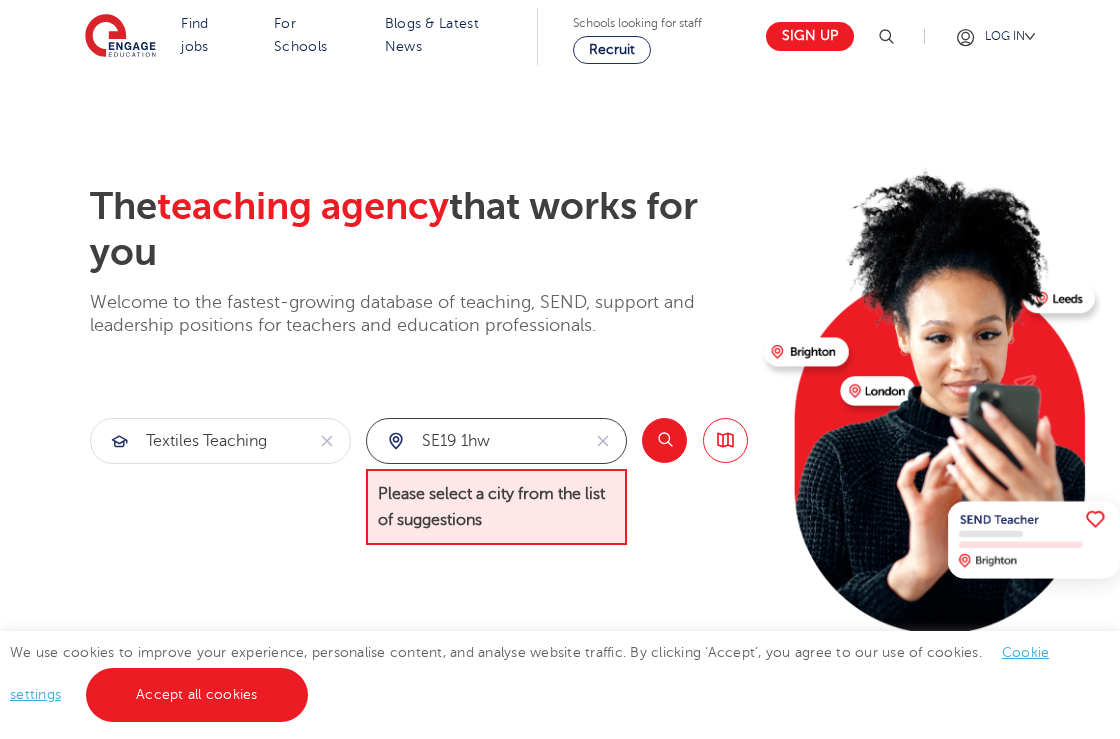 click on "sE19 1hw" at bounding box center (473, 441) 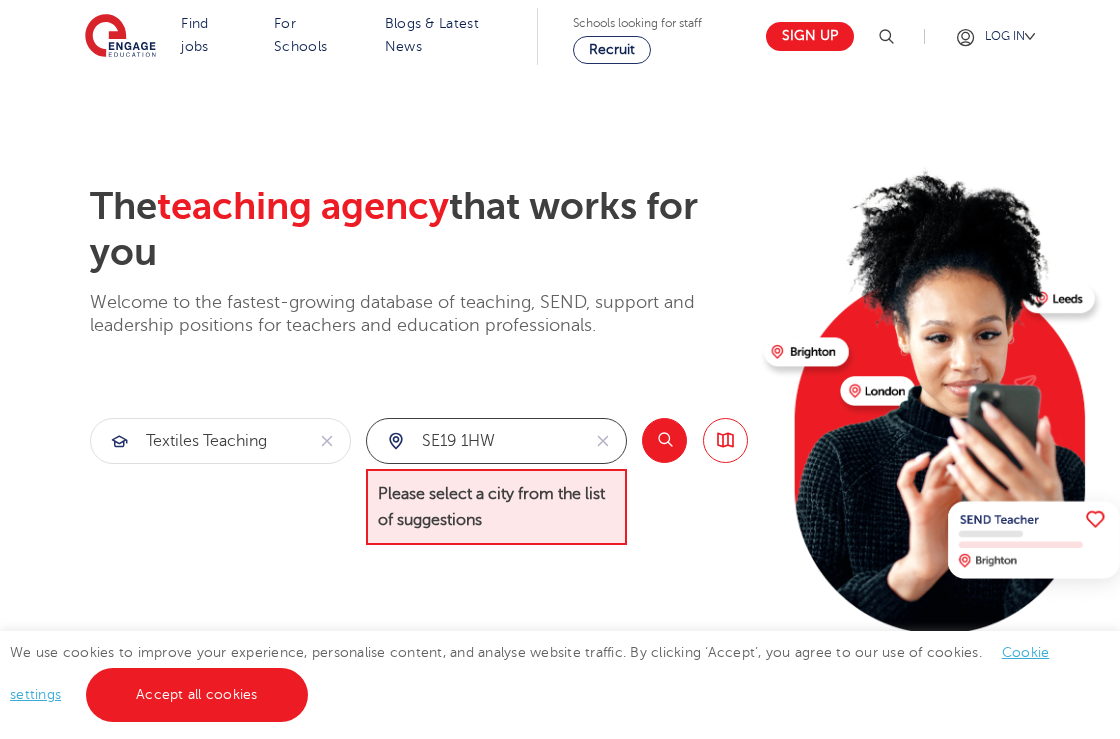 type on "sE19 1HW" 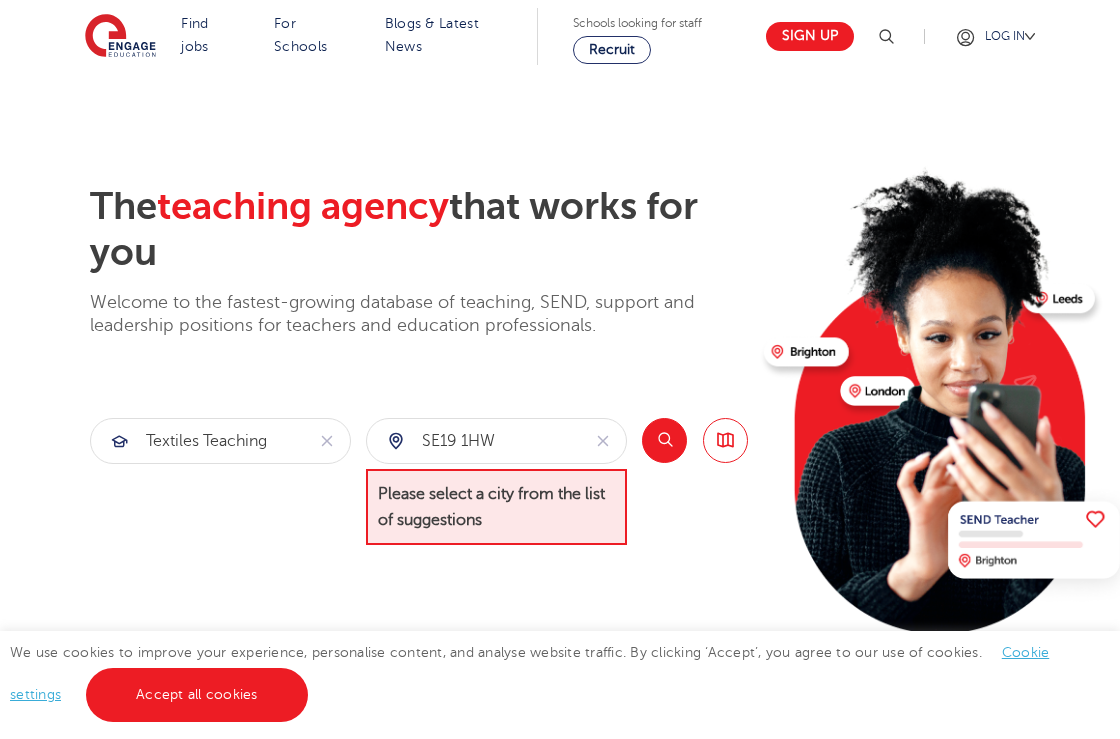 click on "The  teaching agency  that works for you
Welcome to the fastest-growing database of teaching, SEND, support and leadership positions for teachers and education professionals.
textiles teaching
sE19 1HW Please select a city from the list of suggestions
Search
Browse all Jobs
Trending searches
Teaching Vacancies SEND Benefits of working with Engage Education Register with us  Become a tutor  Our coverage across England" at bounding box center [419, 467] 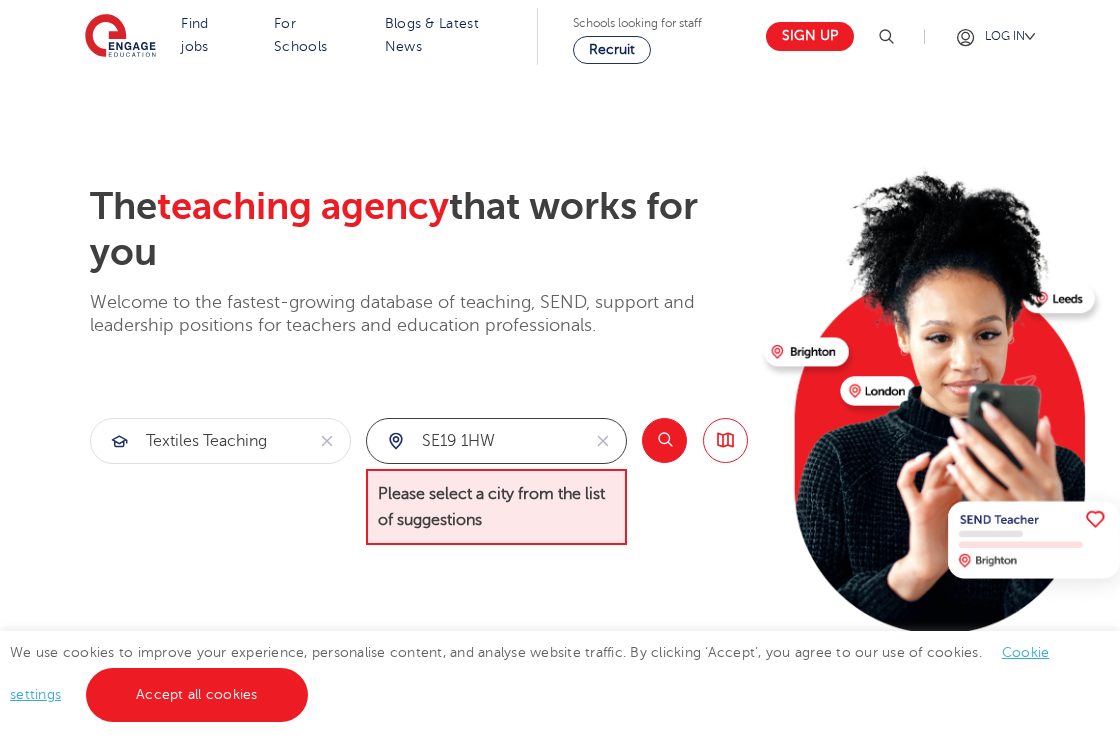 drag, startPoint x: 497, startPoint y: 446, endPoint x: 383, endPoint y: 446, distance: 114 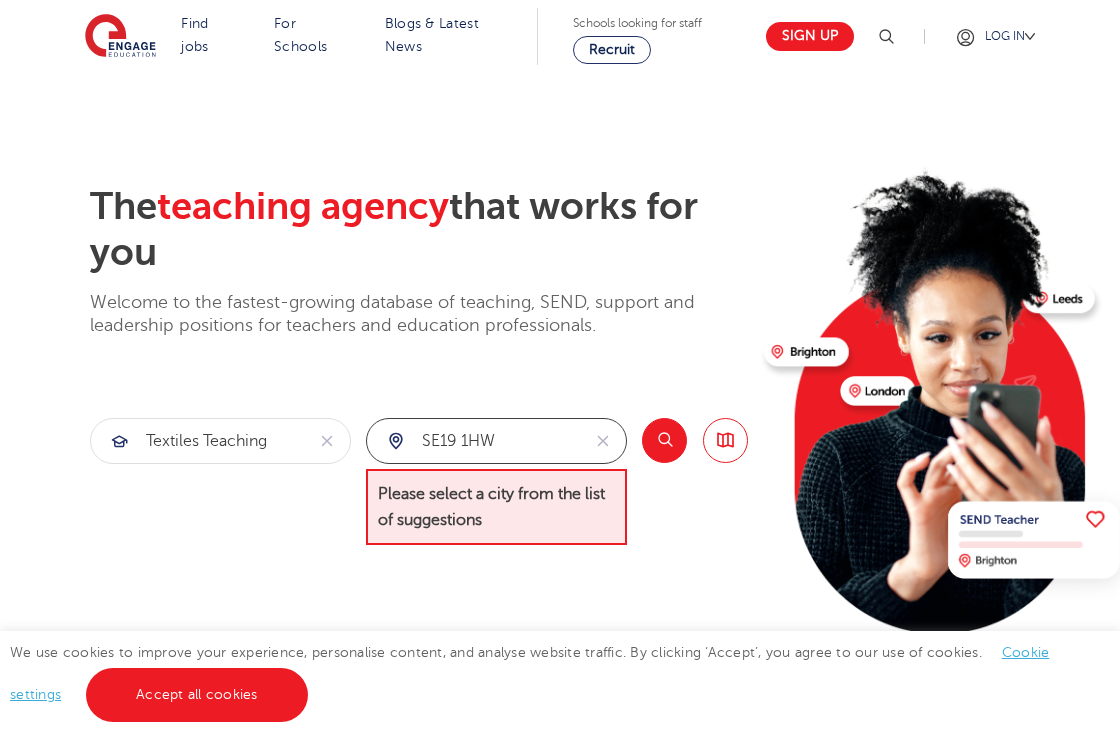 click on "sE19 1HW" at bounding box center [473, 441] 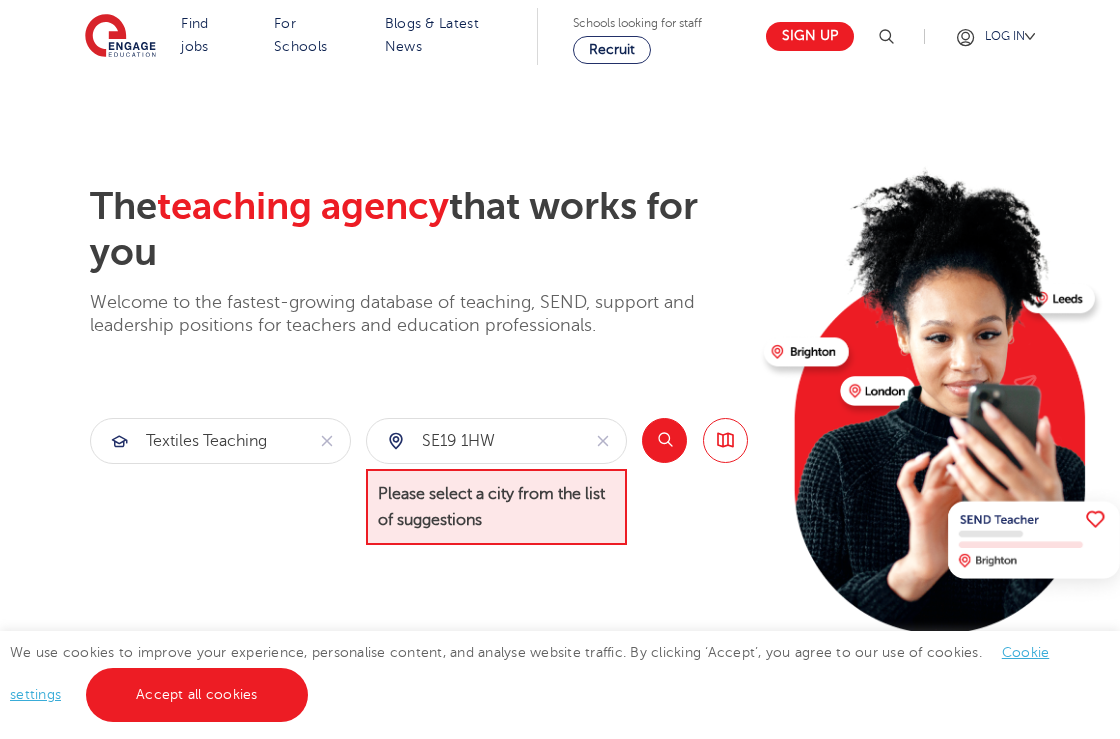 click on "sE19 1HW" at bounding box center [473, 441] 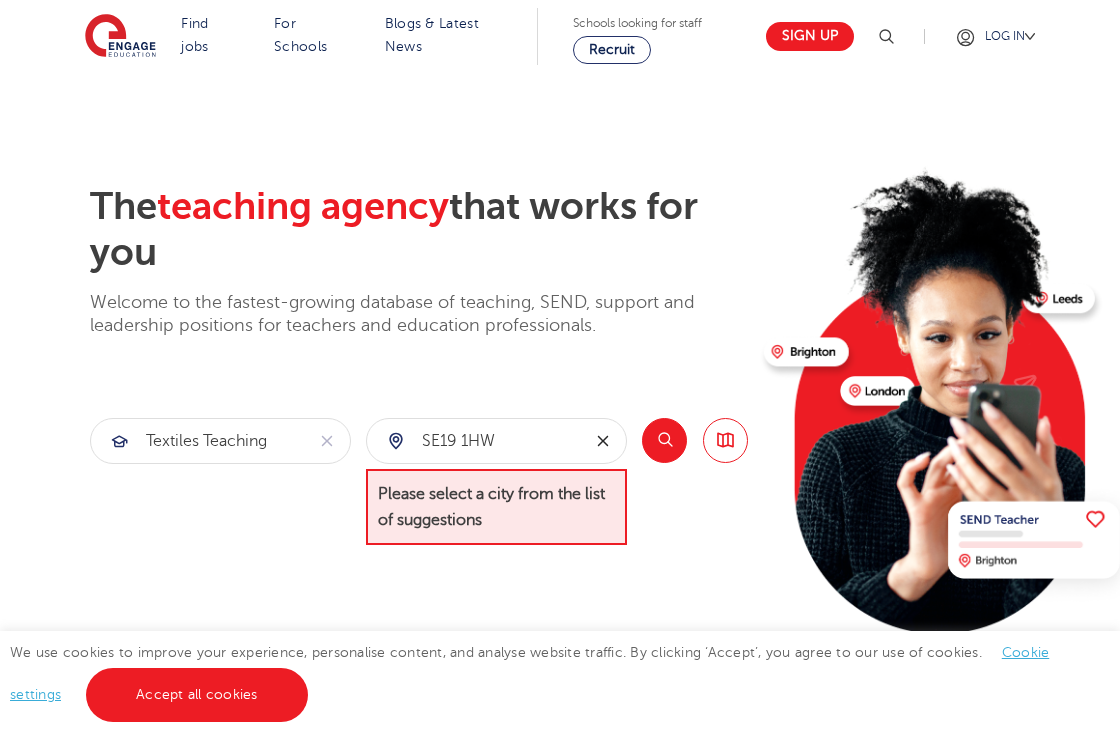 click 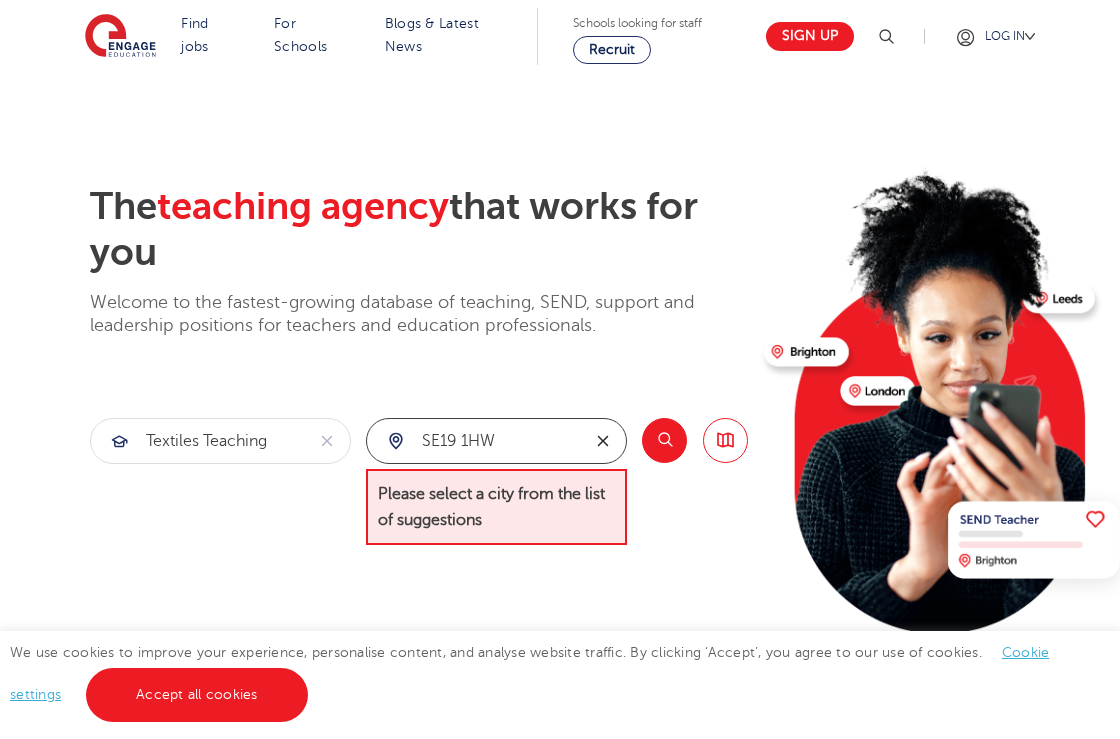 type 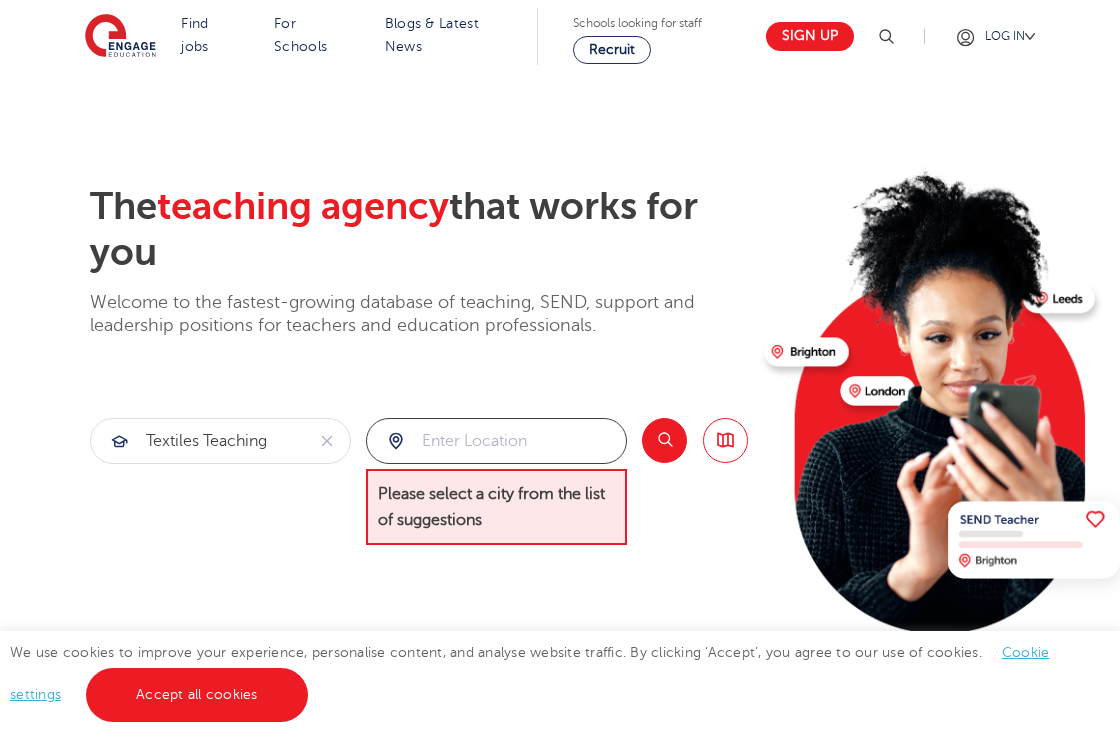 click at bounding box center (496, 441) 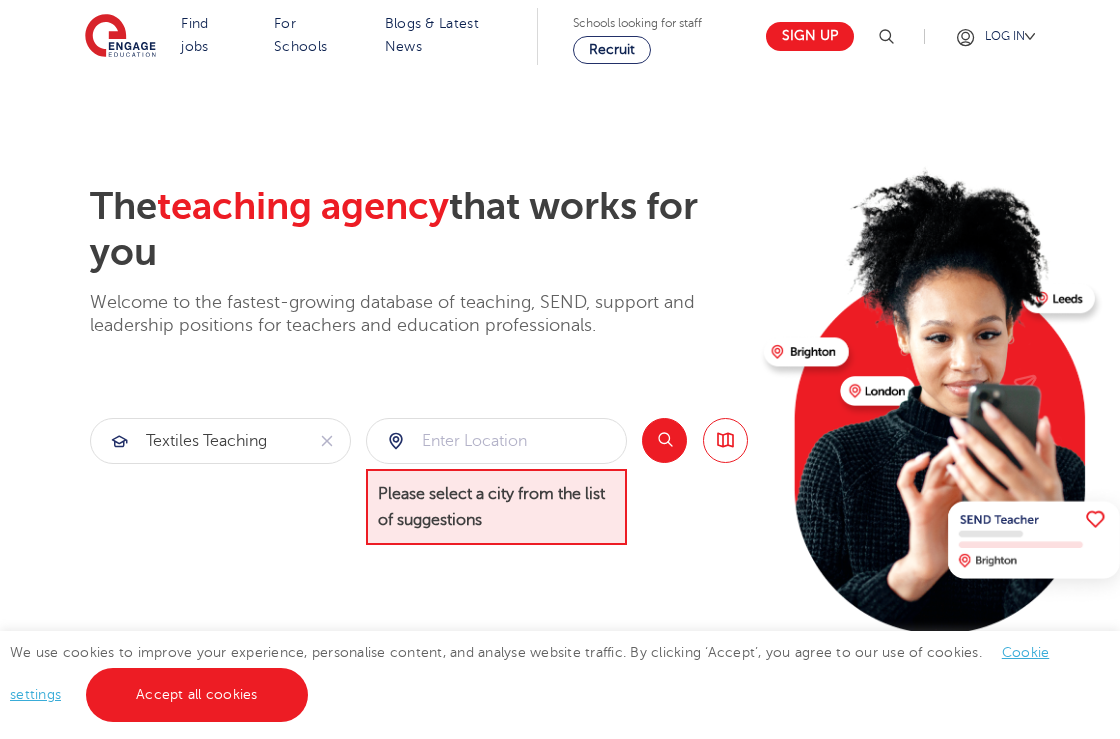 click at bounding box center [496, 441] 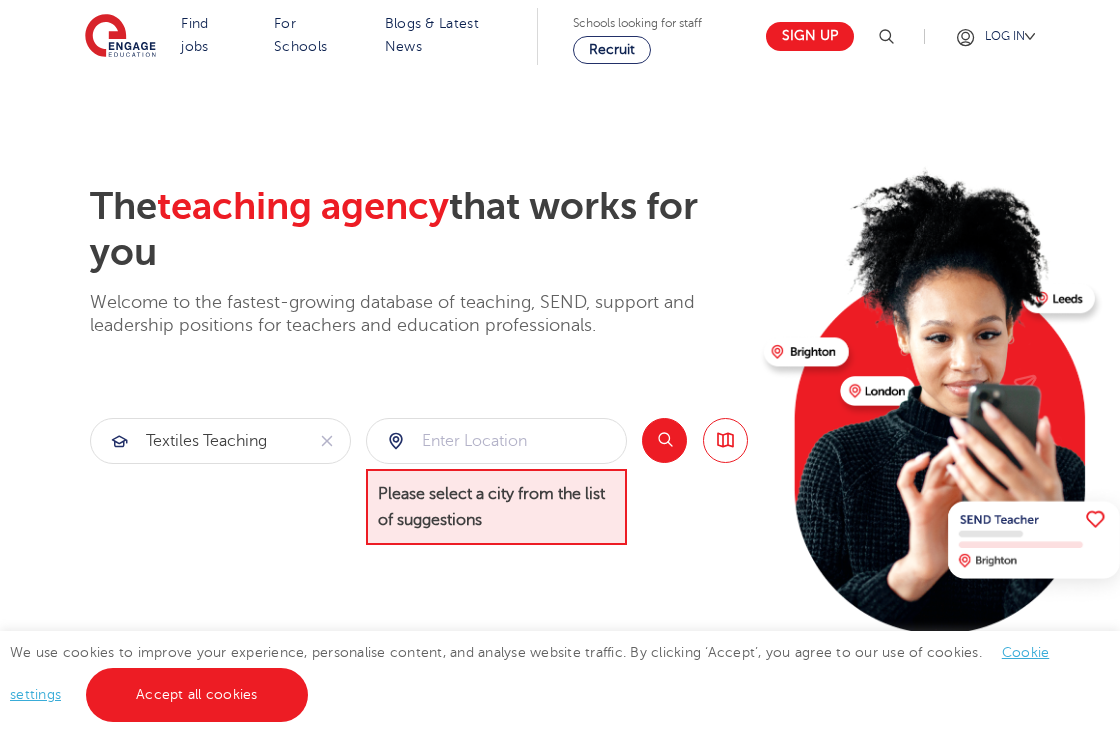 click at bounding box center (496, 441) 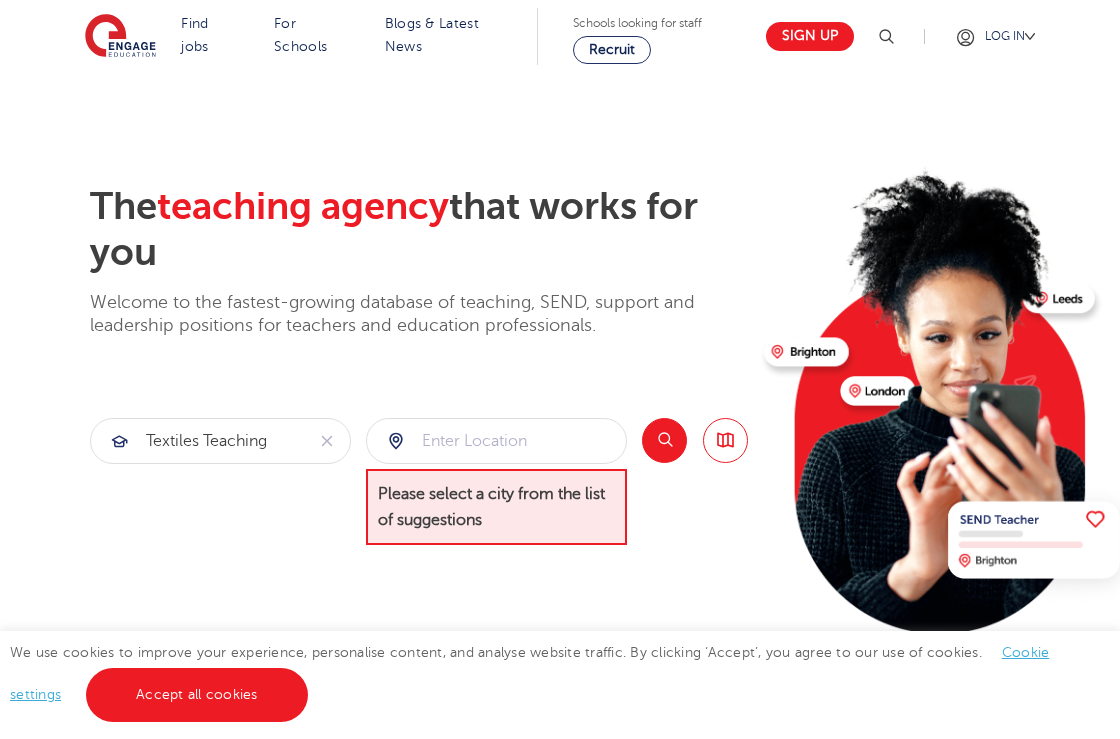 click on "Browse all Jobs" at bounding box center (725, 440) 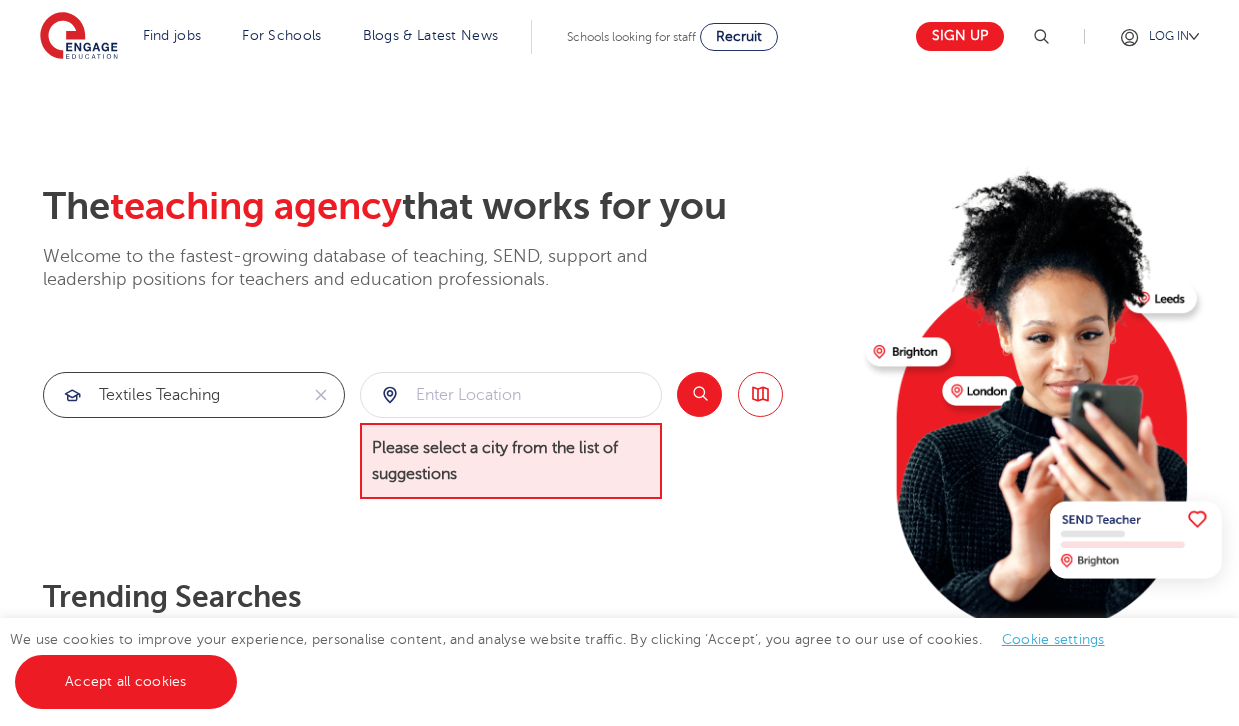 click on "textiles teaching" at bounding box center (171, 395) 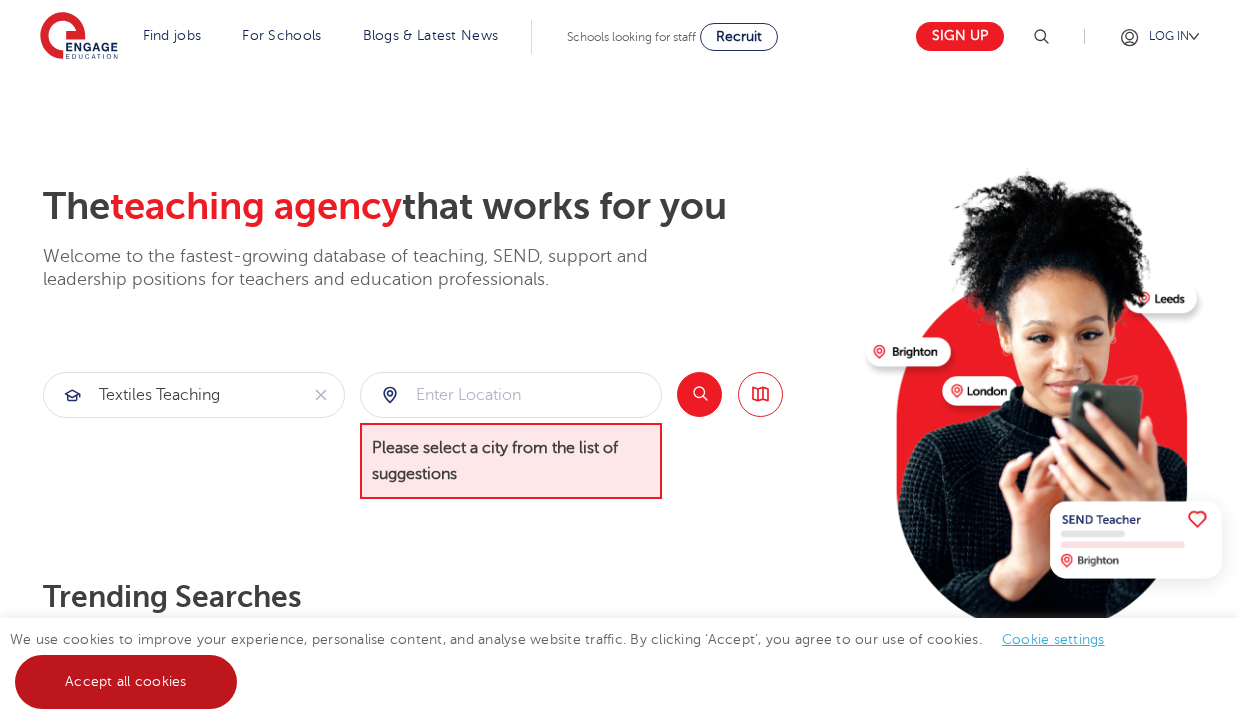 click on "Accept all cookies" at bounding box center [126, 682] 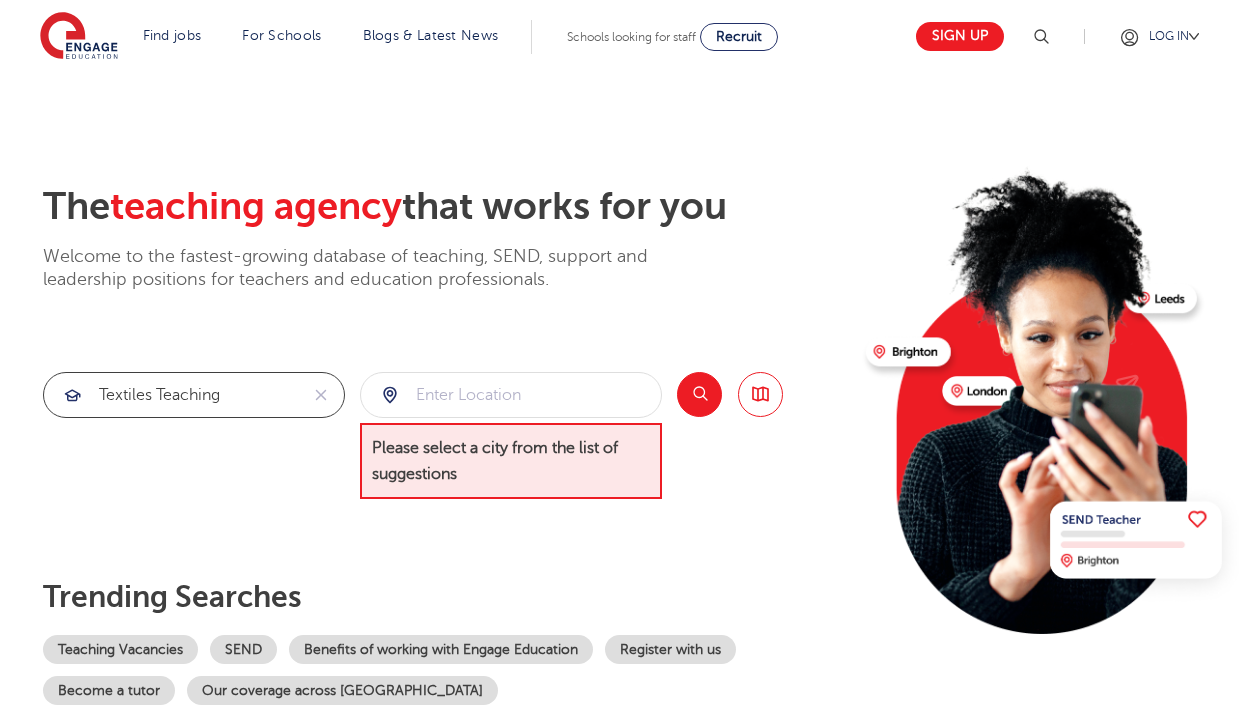 click on "textiles teaching" at bounding box center (171, 395) 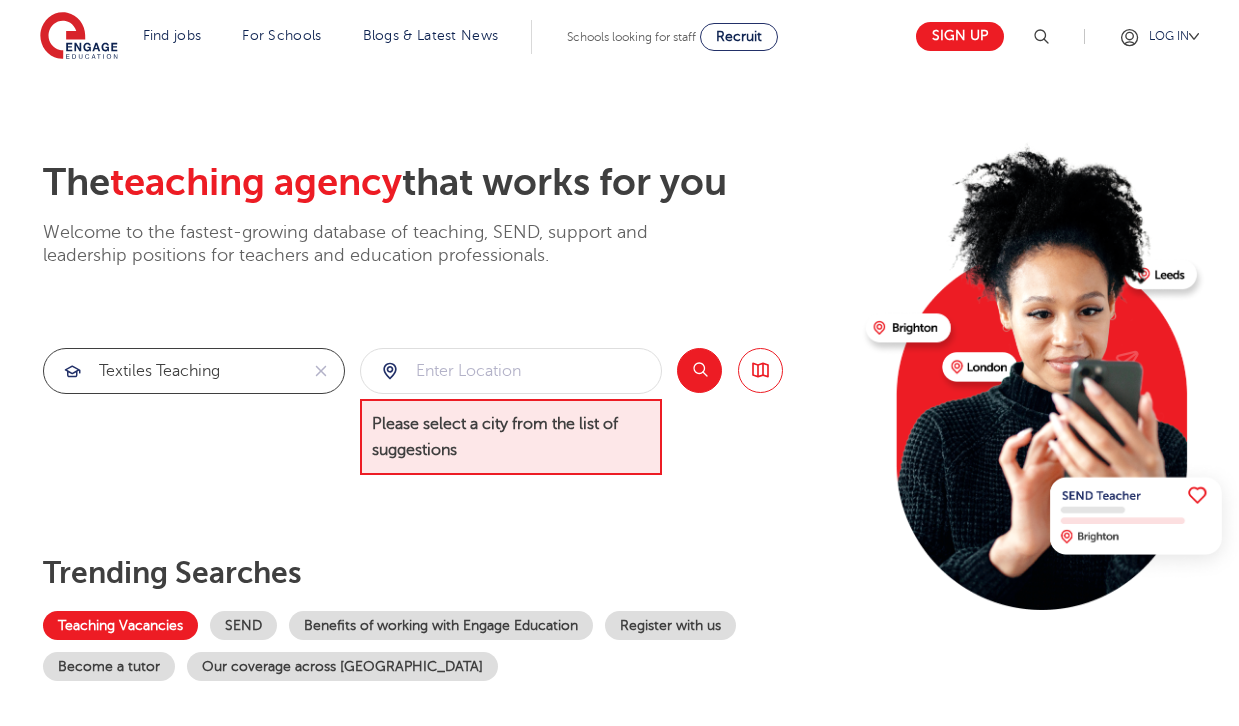 scroll, scrollTop: 81, scrollLeft: 0, axis: vertical 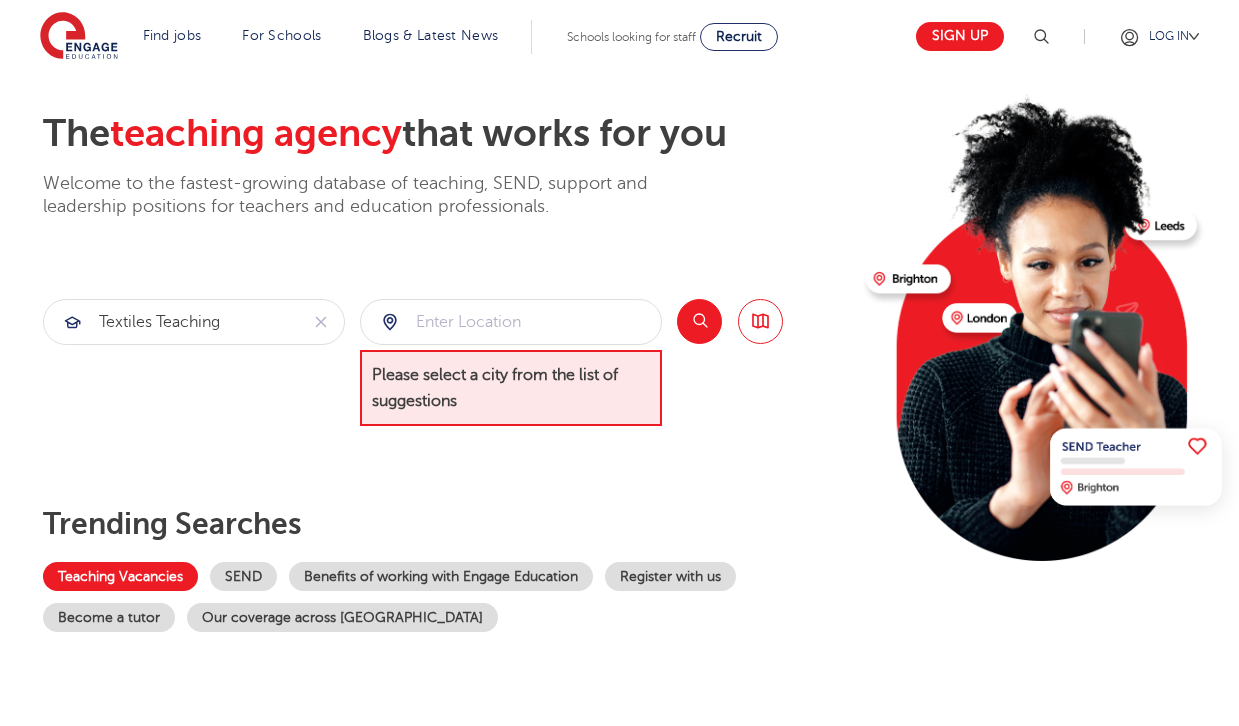 click on "Teaching Vacancies" at bounding box center [120, 576] 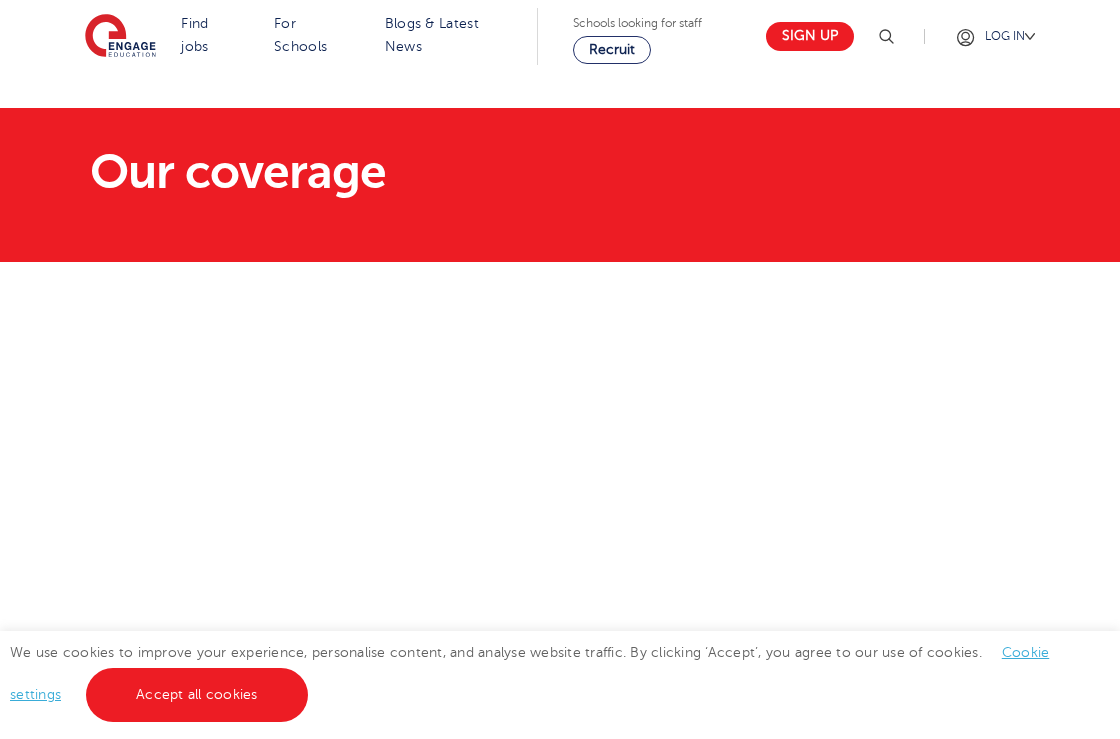 scroll, scrollTop: 0, scrollLeft: 0, axis: both 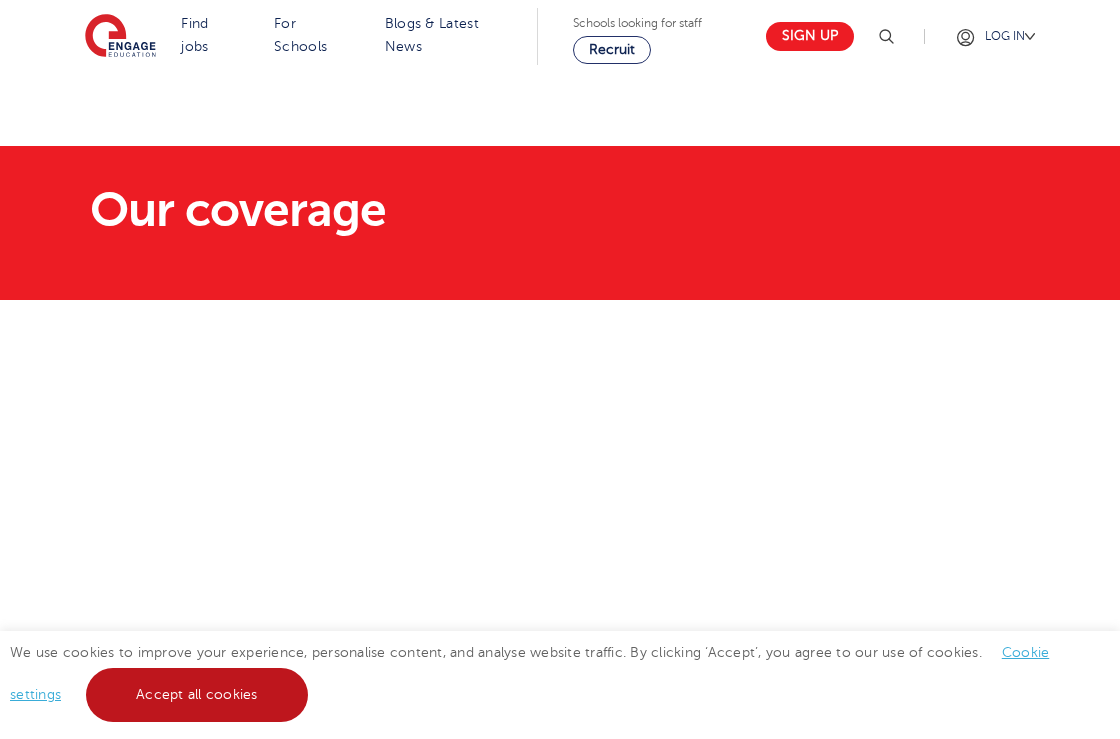 click on "Accept all cookies" at bounding box center (197, 695) 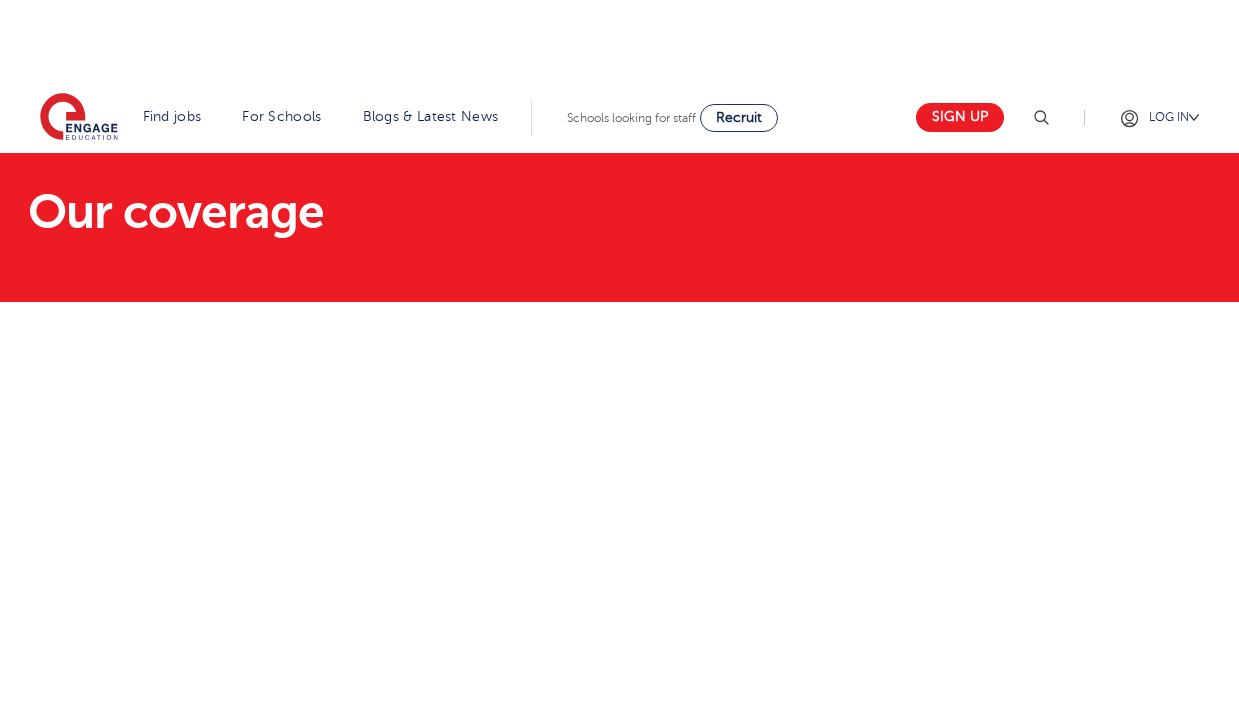 scroll, scrollTop: 162, scrollLeft: 0, axis: vertical 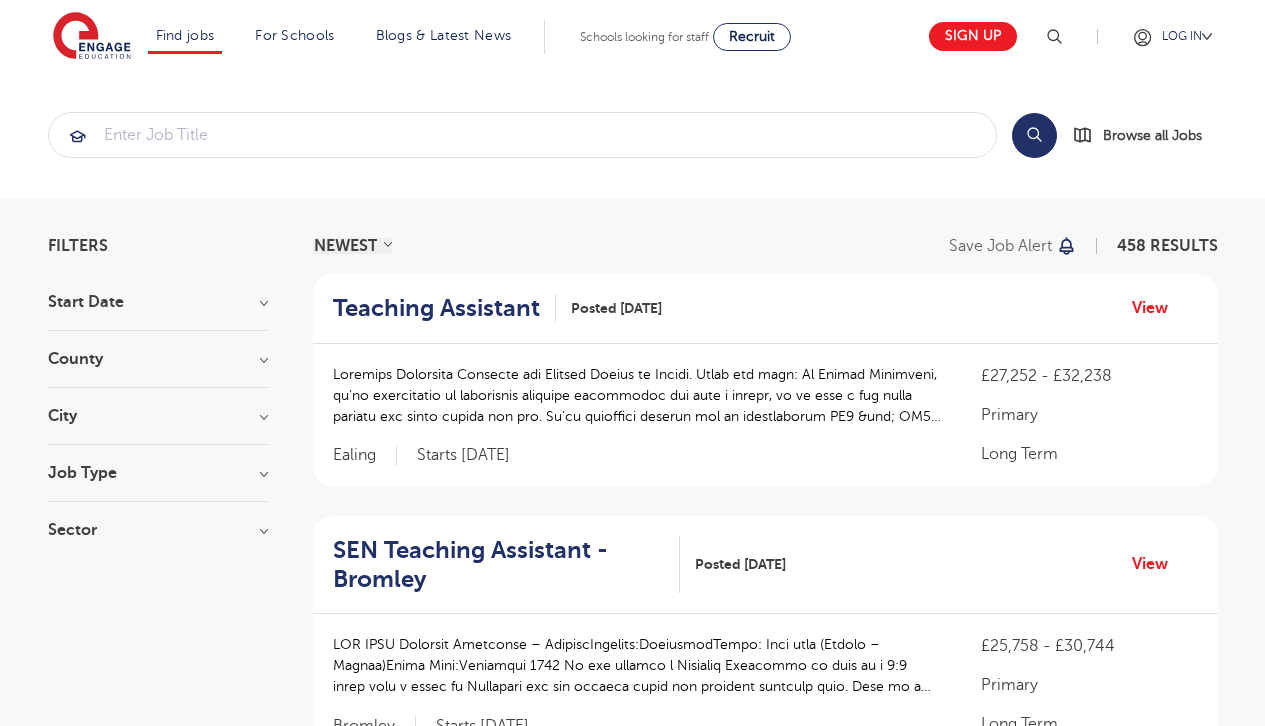 click on "Job Type" at bounding box center [158, 473] 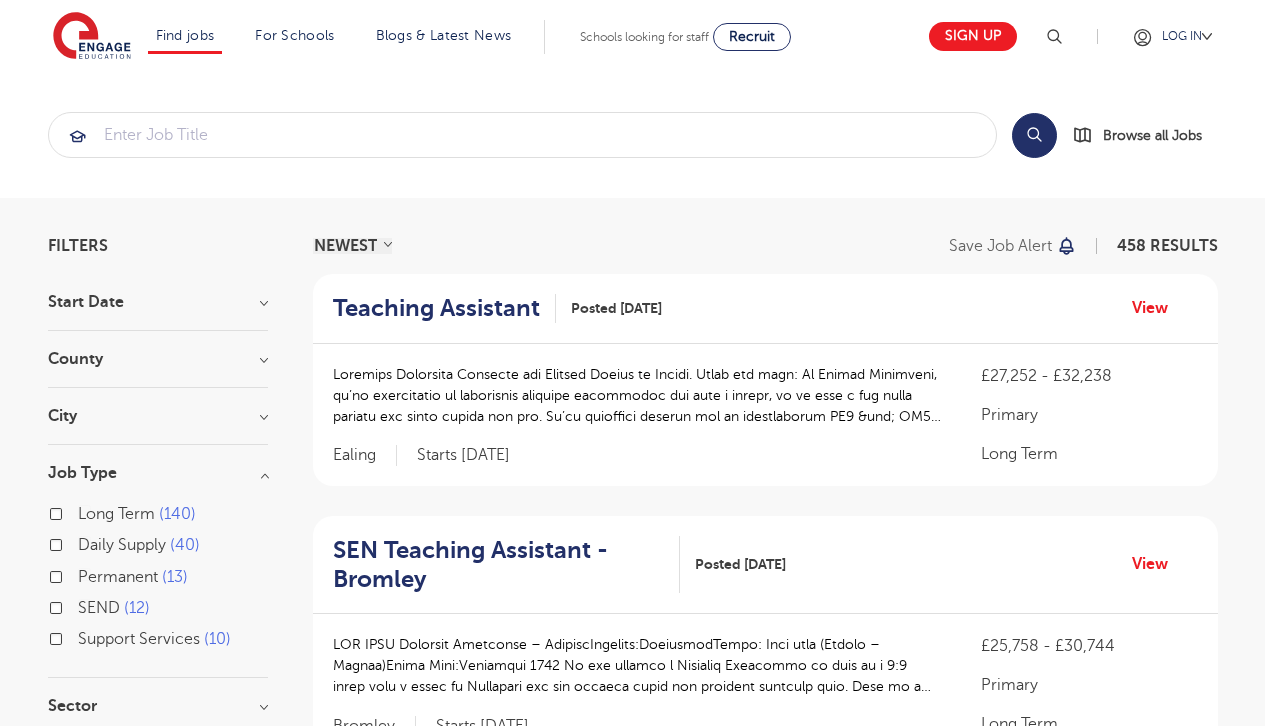 click on "Job Type" at bounding box center (158, 473) 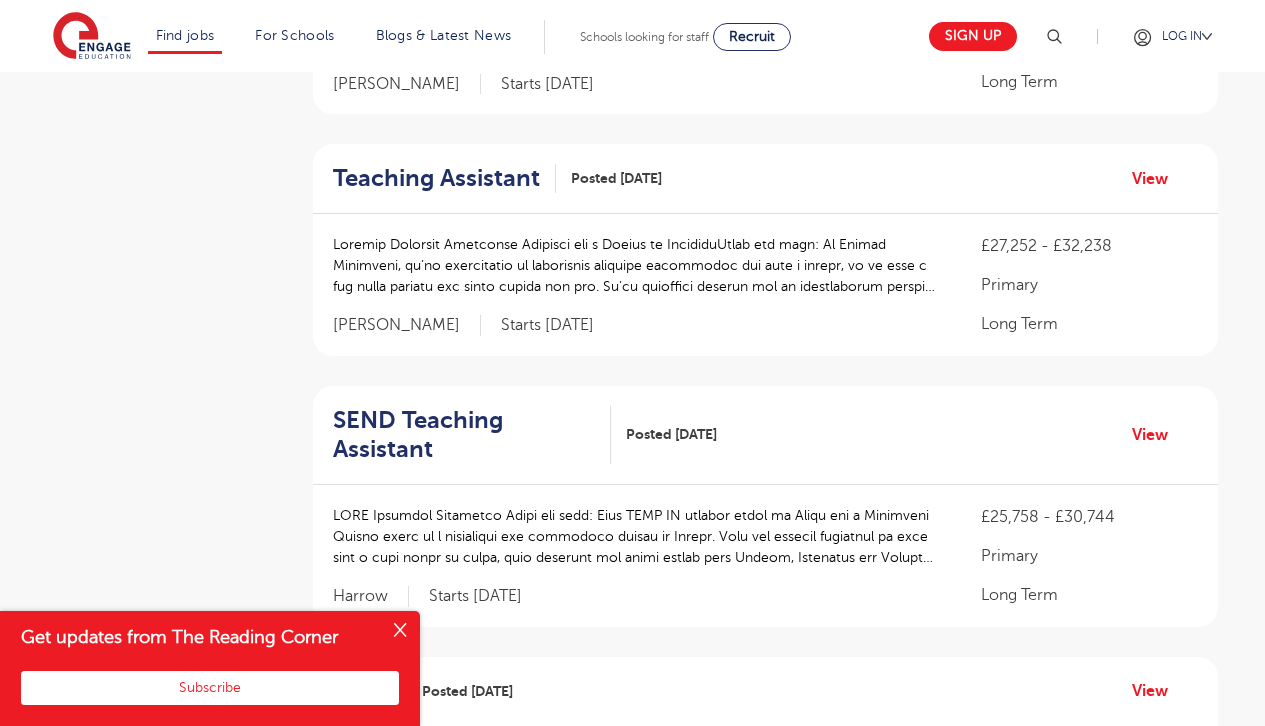 scroll, scrollTop: 1688, scrollLeft: 0, axis: vertical 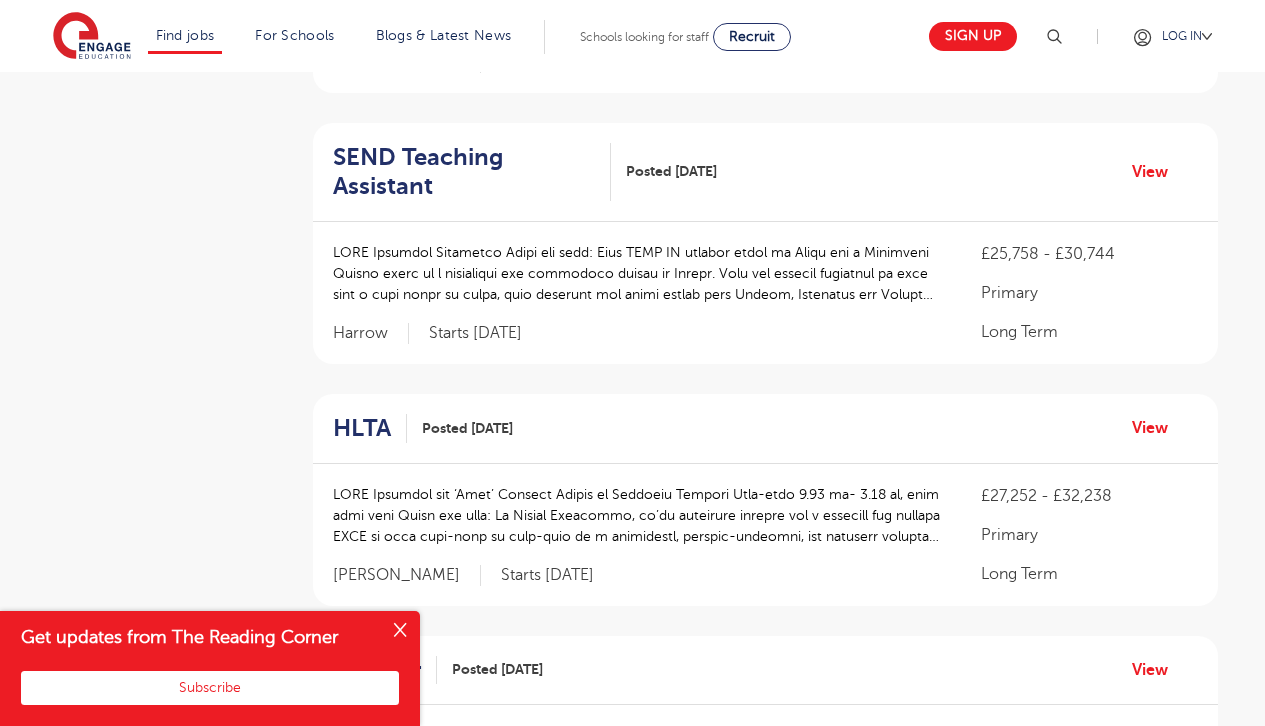 click at bounding box center (400, 631) 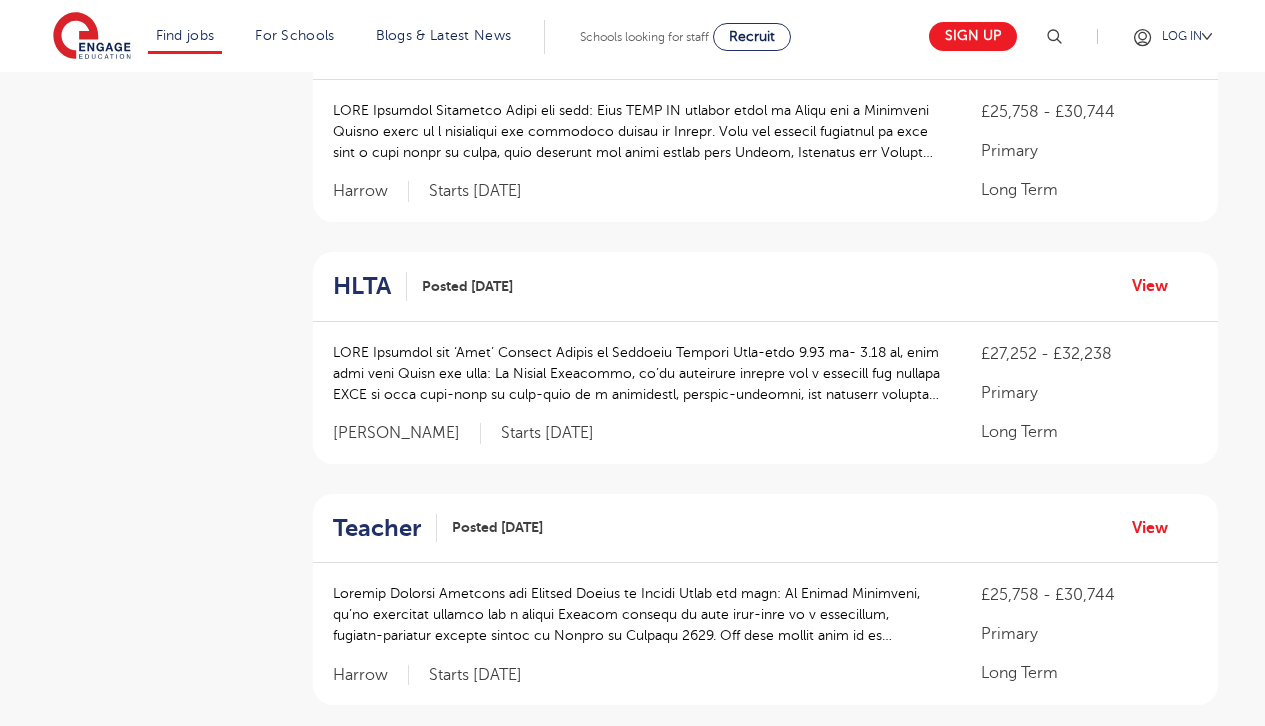scroll, scrollTop: 2210, scrollLeft: 0, axis: vertical 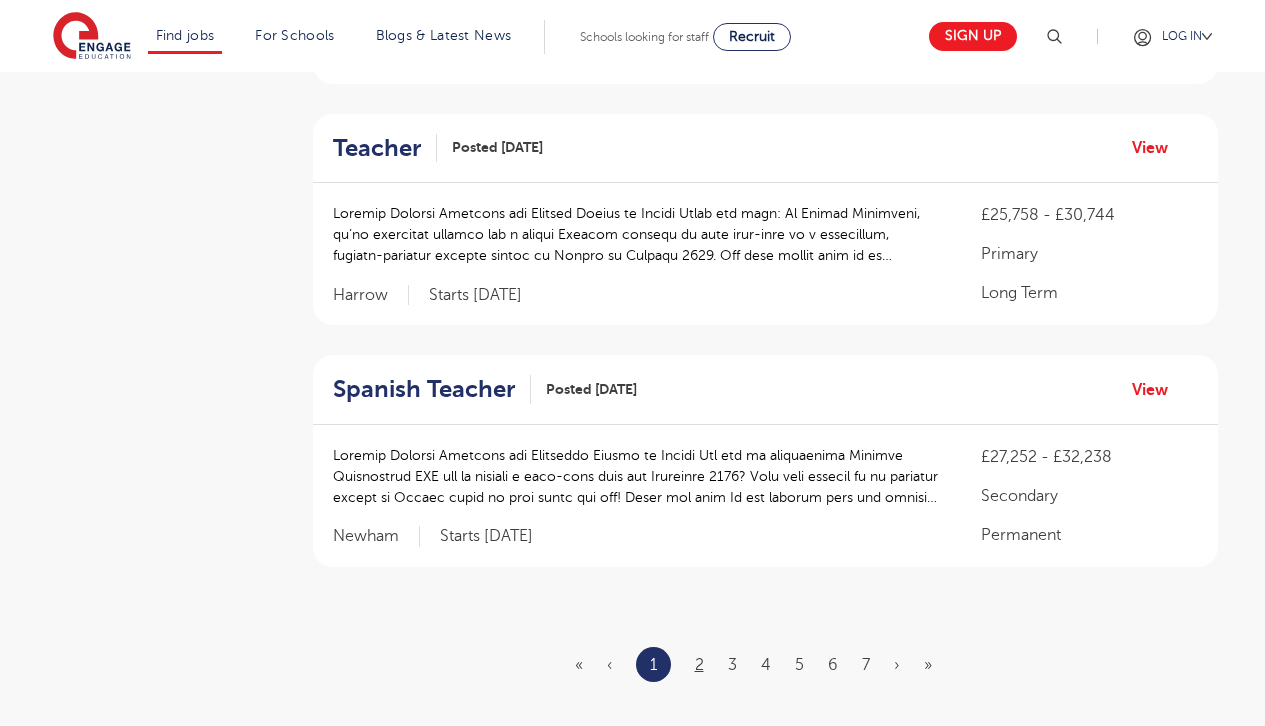 click on "2" at bounding box center [699, 665] 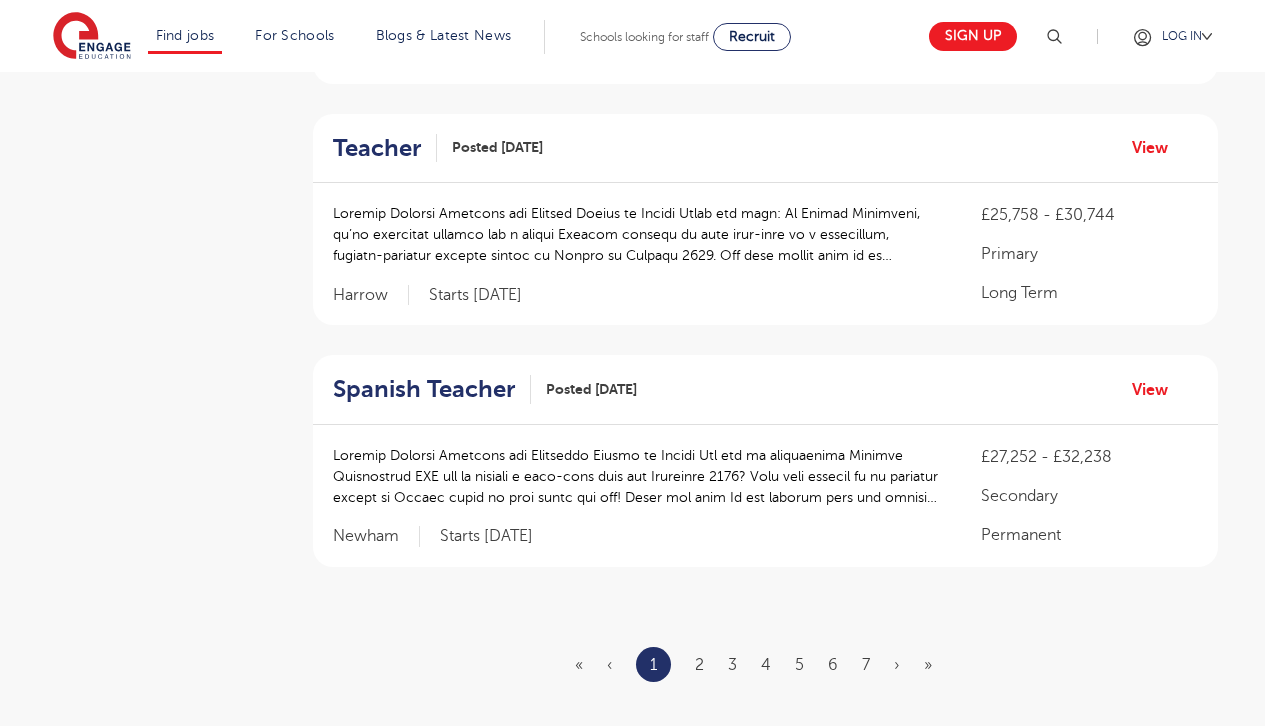 scroll, scrollTop: 0, scrollLeft: 0, axis: both 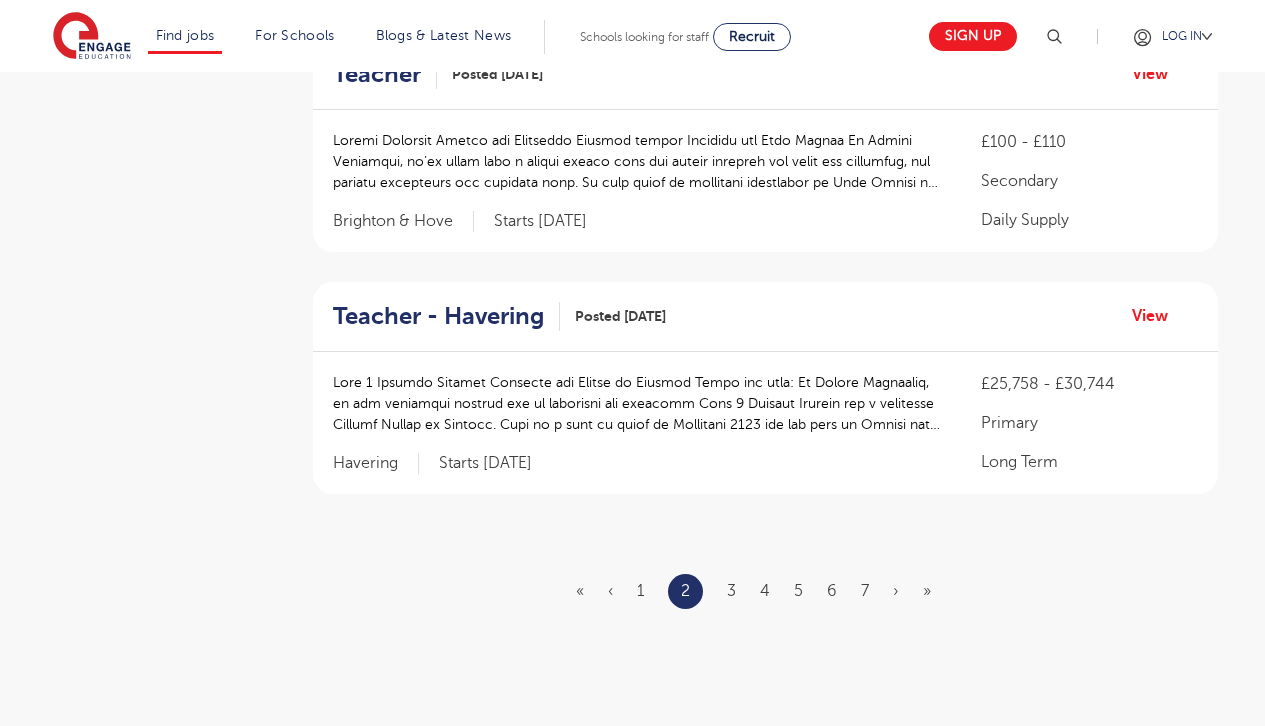click on "« ‹ 1 2 3 4 5 6 7 › »" at bounding box center [765, 591] 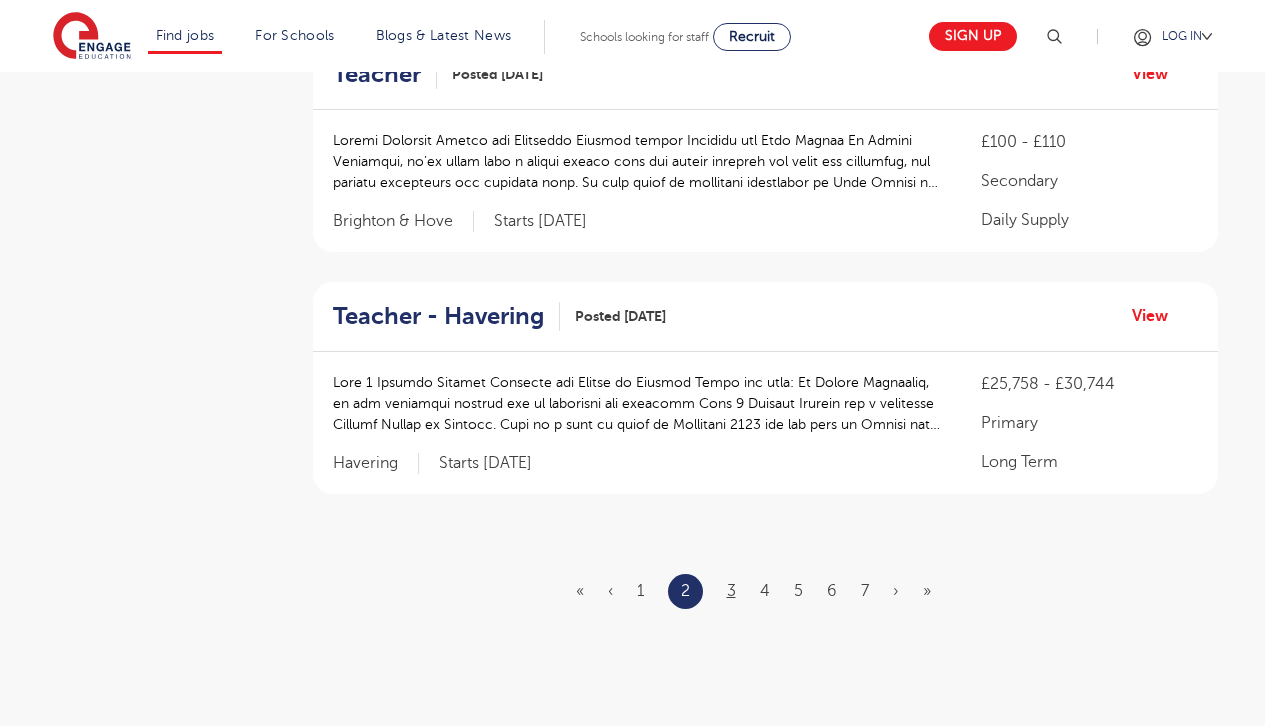 click on "3" at bounding box center [731, 591] 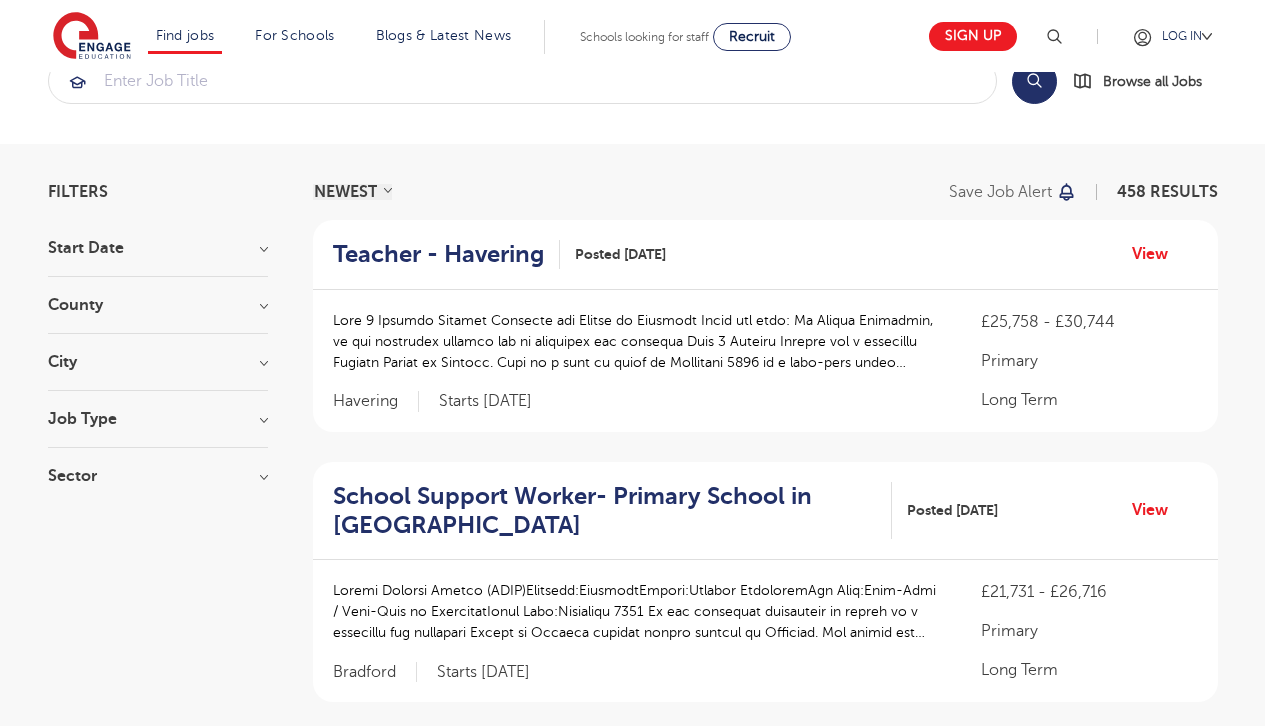 scroll, scrollTop: 0, scrollLeft: 0, axis: both 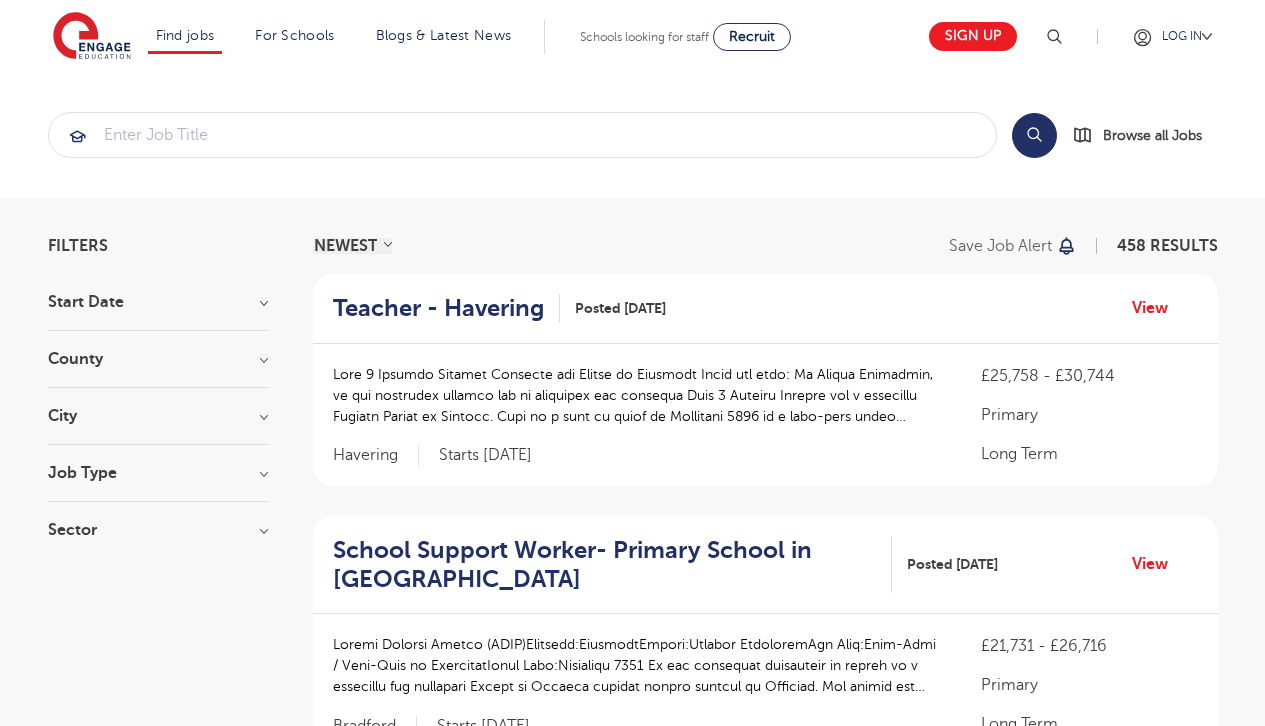 click on "City" at bounding box center [158, 416] 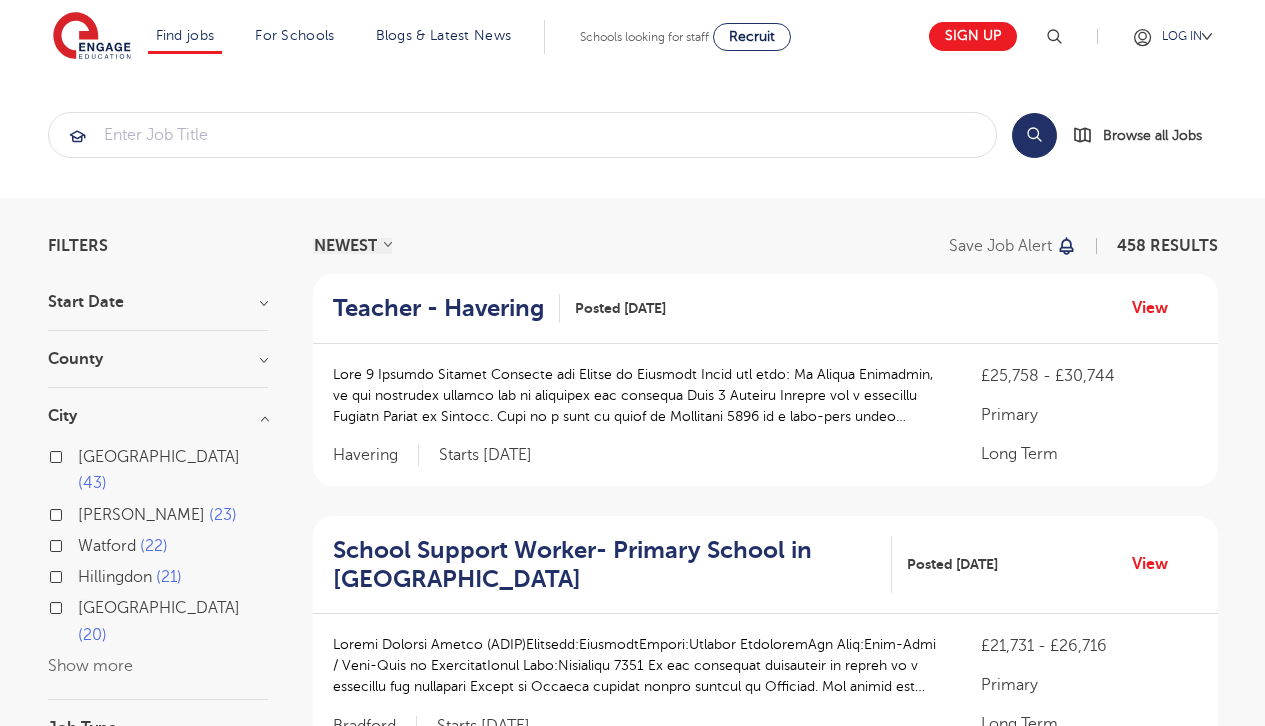 click on "Leeds   43" at bounding box center (173, 470) 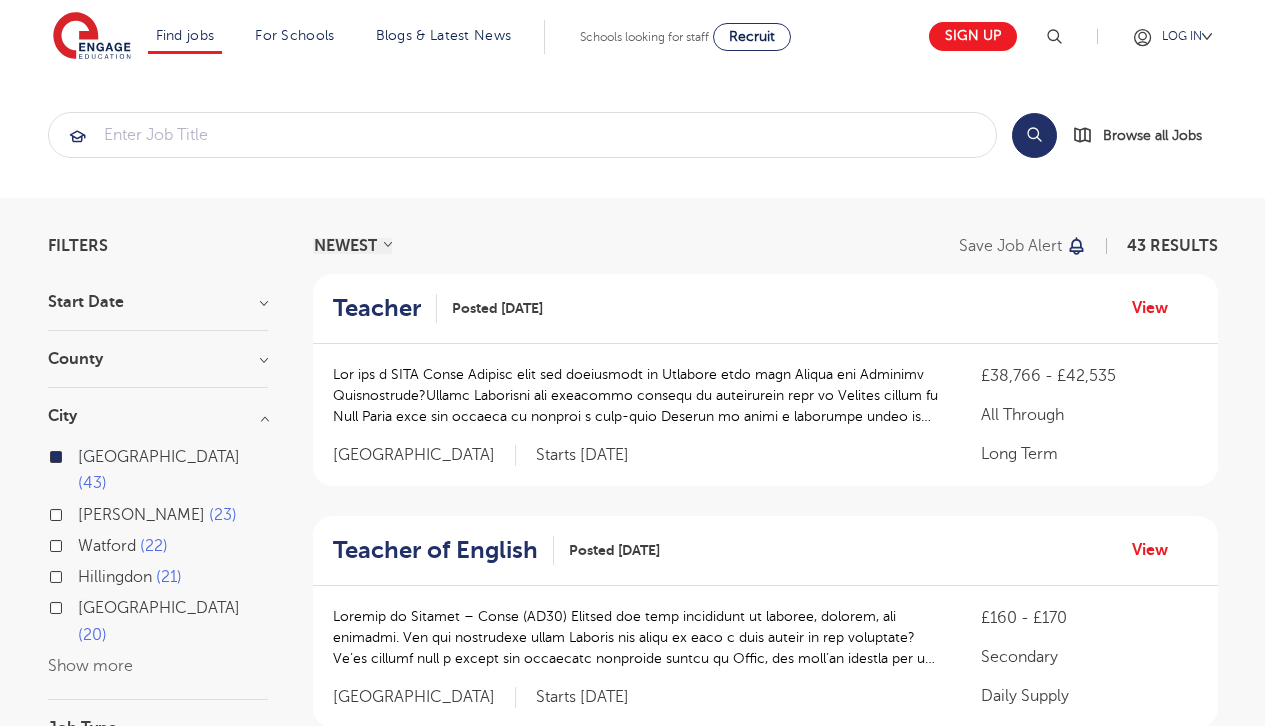 click on "Show more" at bounding box center (90, 666) 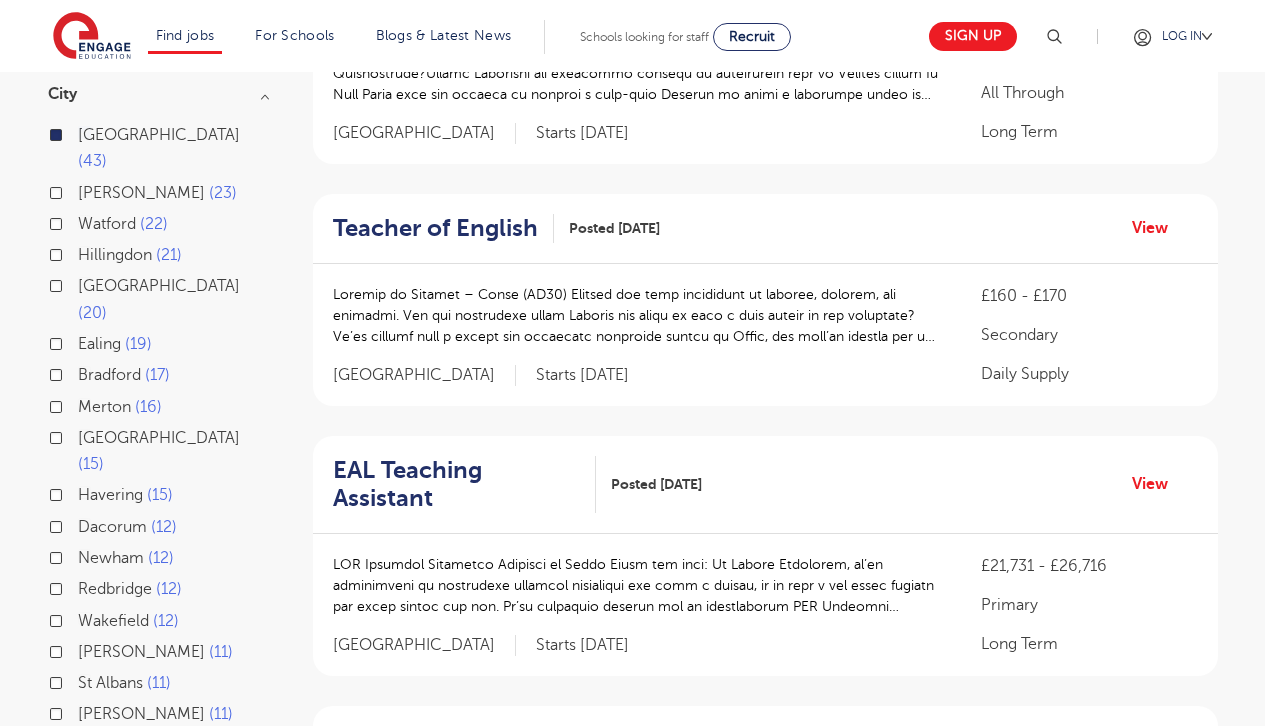 scroll, scrollTop: 182, scrollLeft: 0, axis: vertical 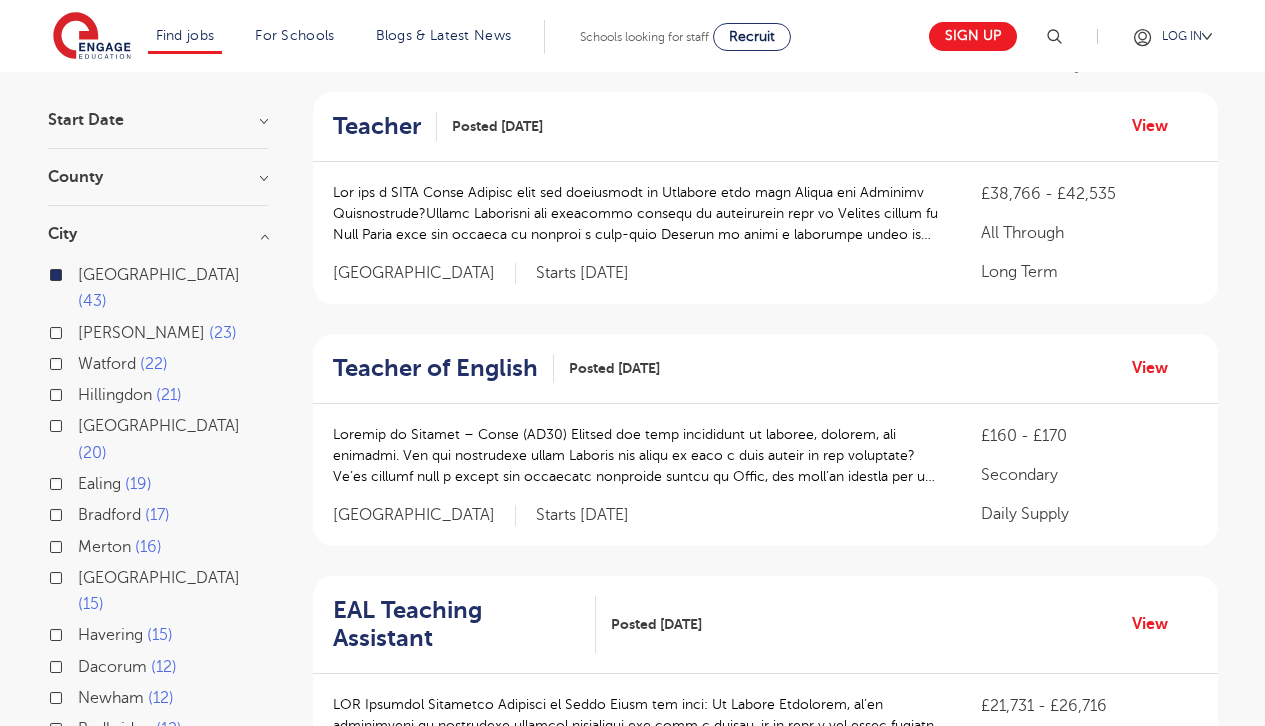 click on "City" at bounding box center [158, 234] 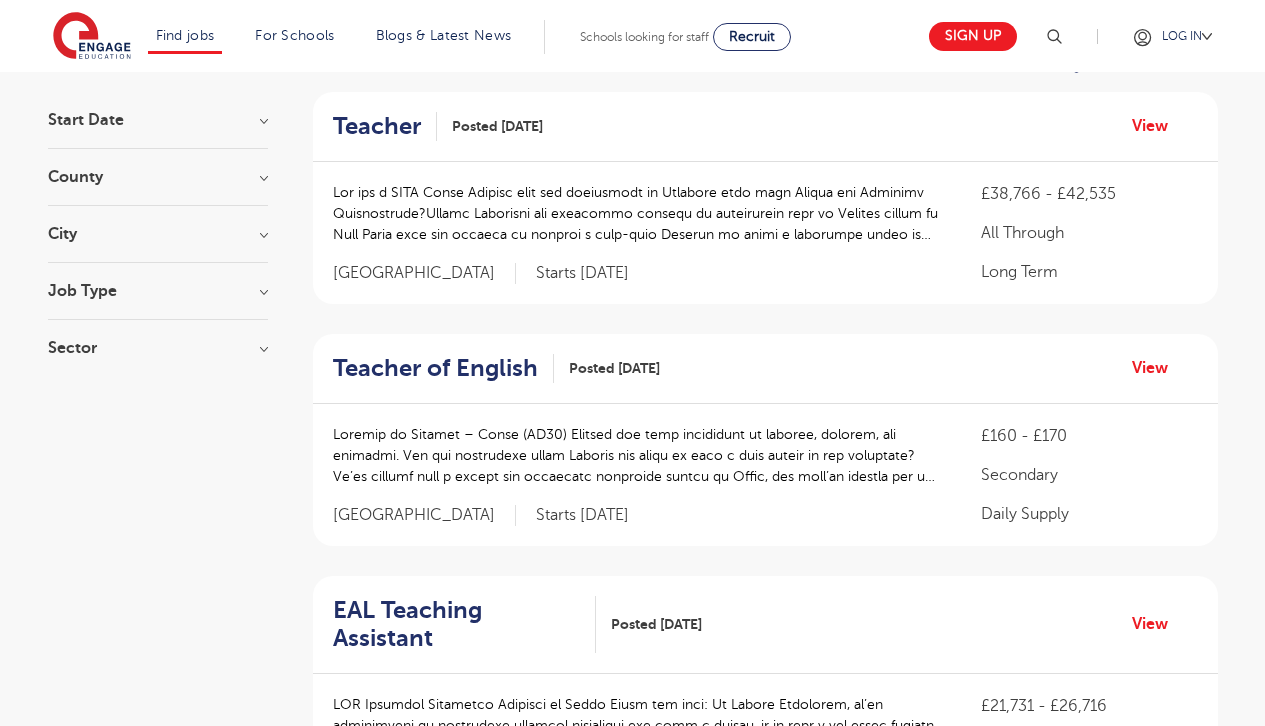 click on "City" at bounding box center (158, 234) 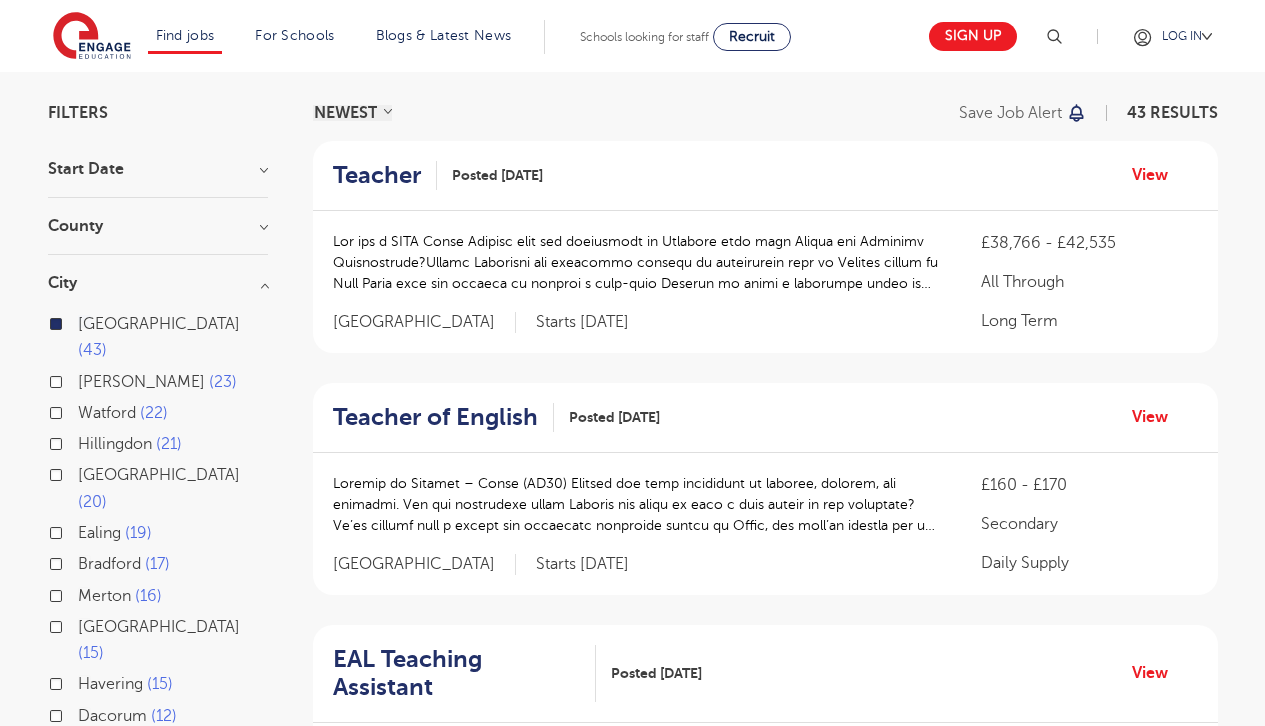 scroll, scrollTop: 0, scrollLeft: 0, axis: both 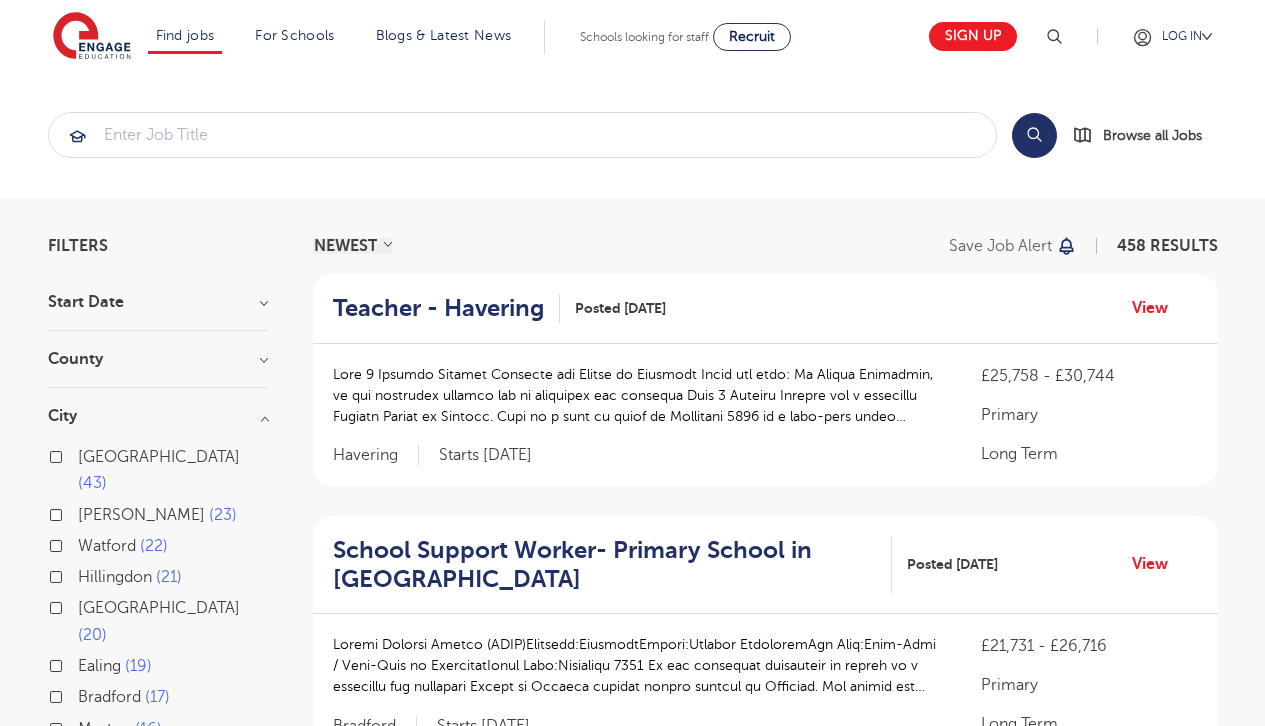 click on "City" at bounding box center [158, 416] 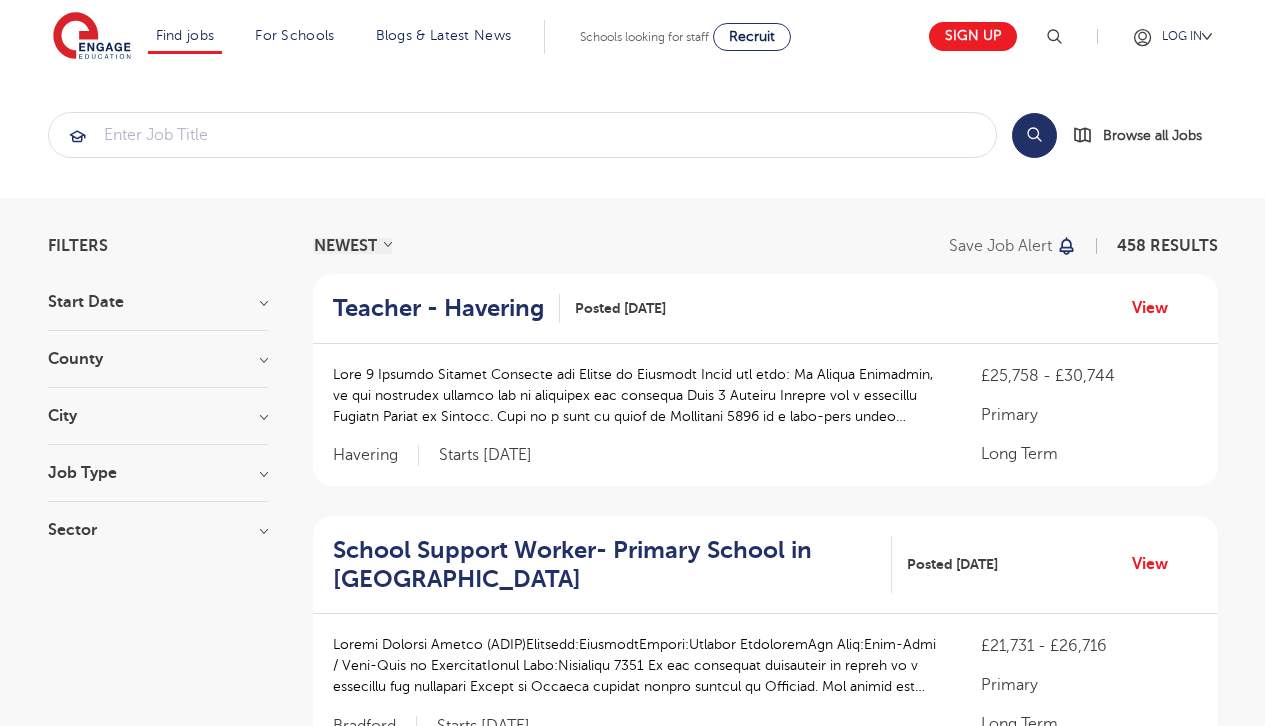 click on "Job Type" at bounding box center [158, 473] 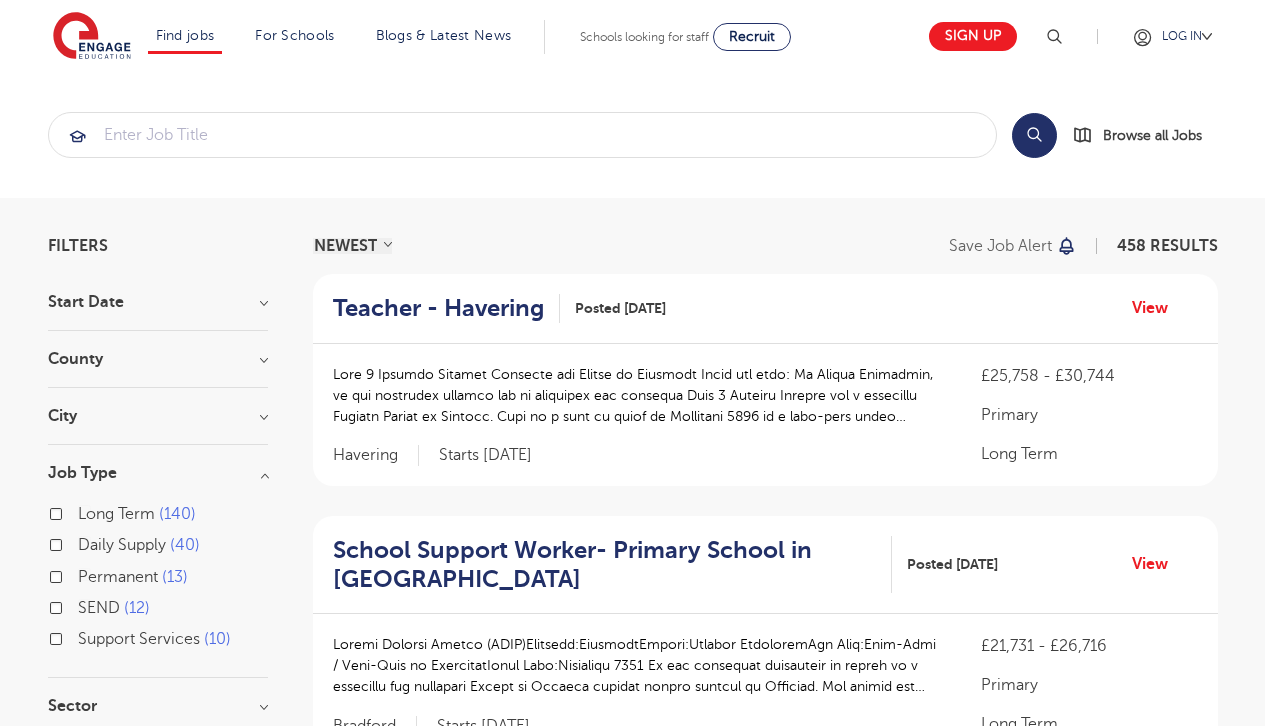 click on "County" at bounding box center [158, 359] 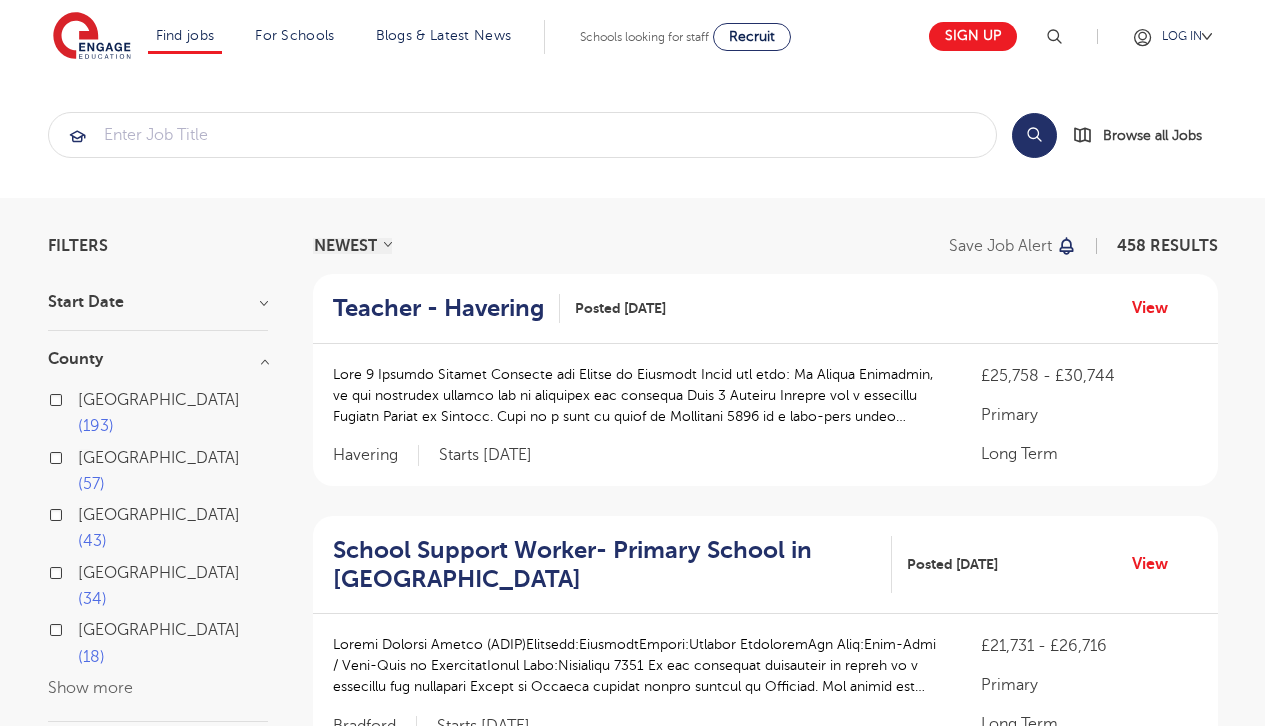 click on "Show more" at bounding box center (90, 688) 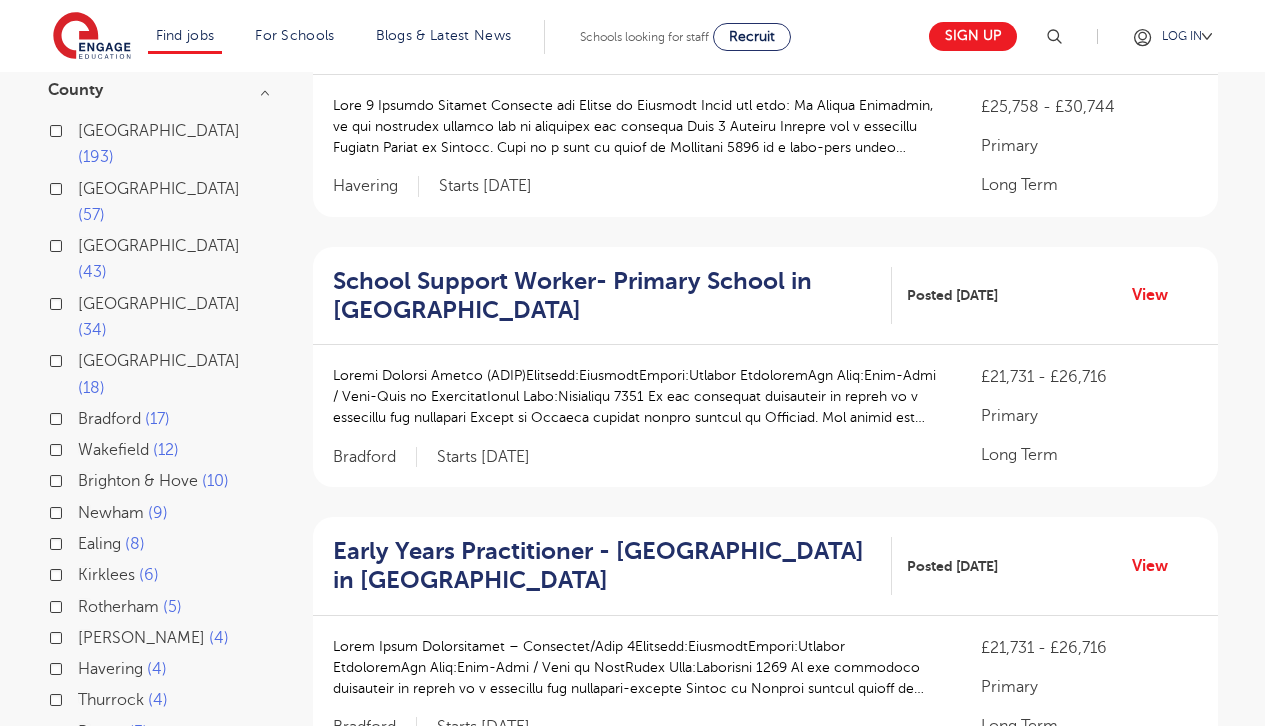 scroll, scrollTop: 301, scrollLeft: 0, axis: vertical 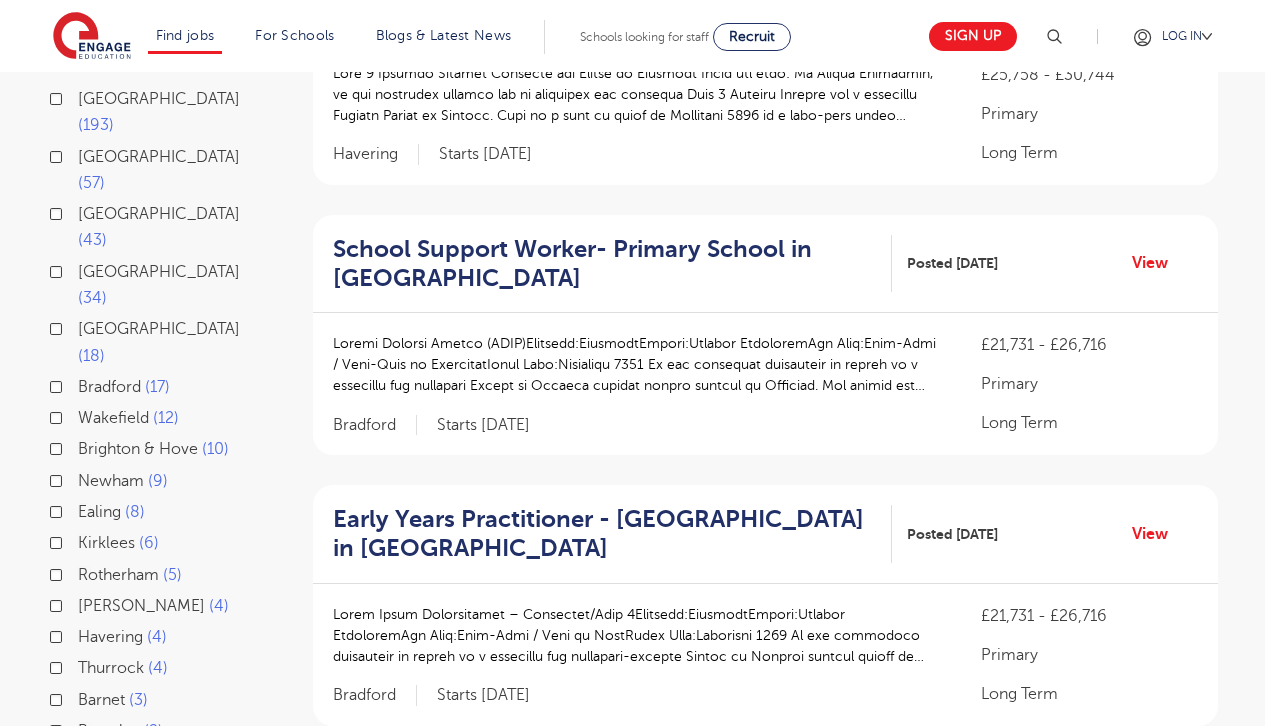click on "Bromley   2" at bounding box center (120, 731) 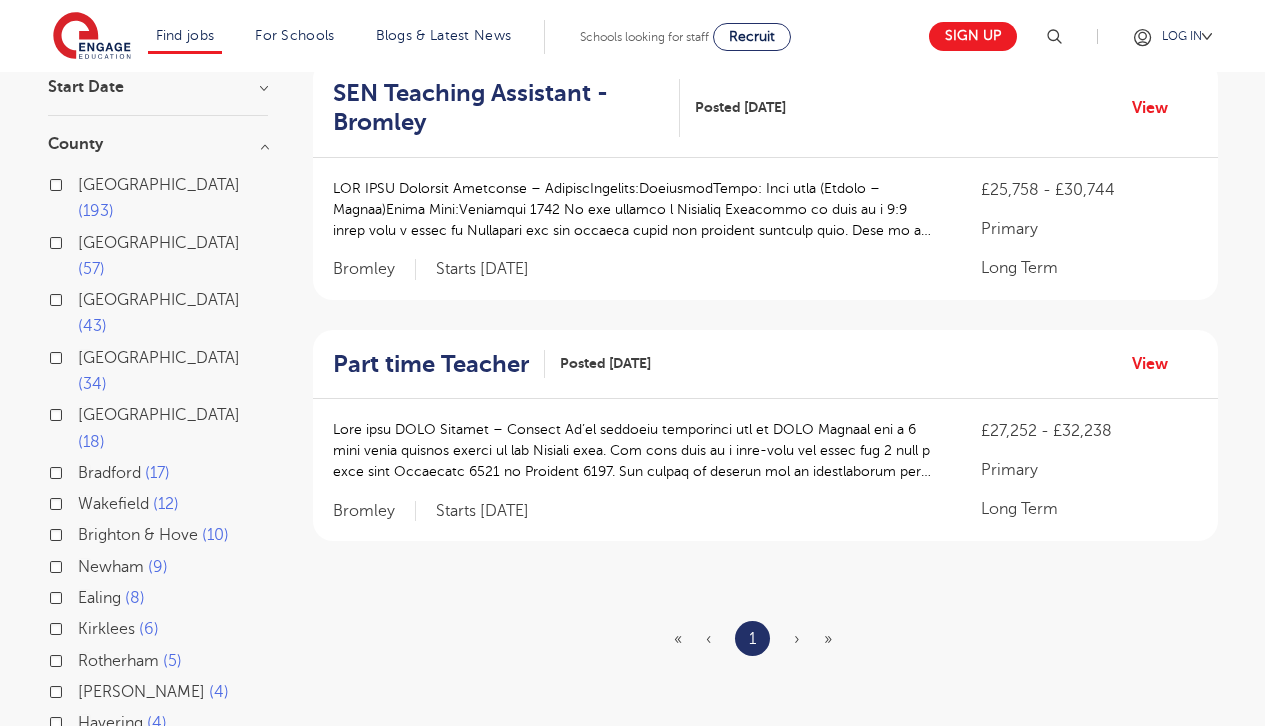 scroll, scrollTop: 211, scrollLeft: 0, axis: vertical 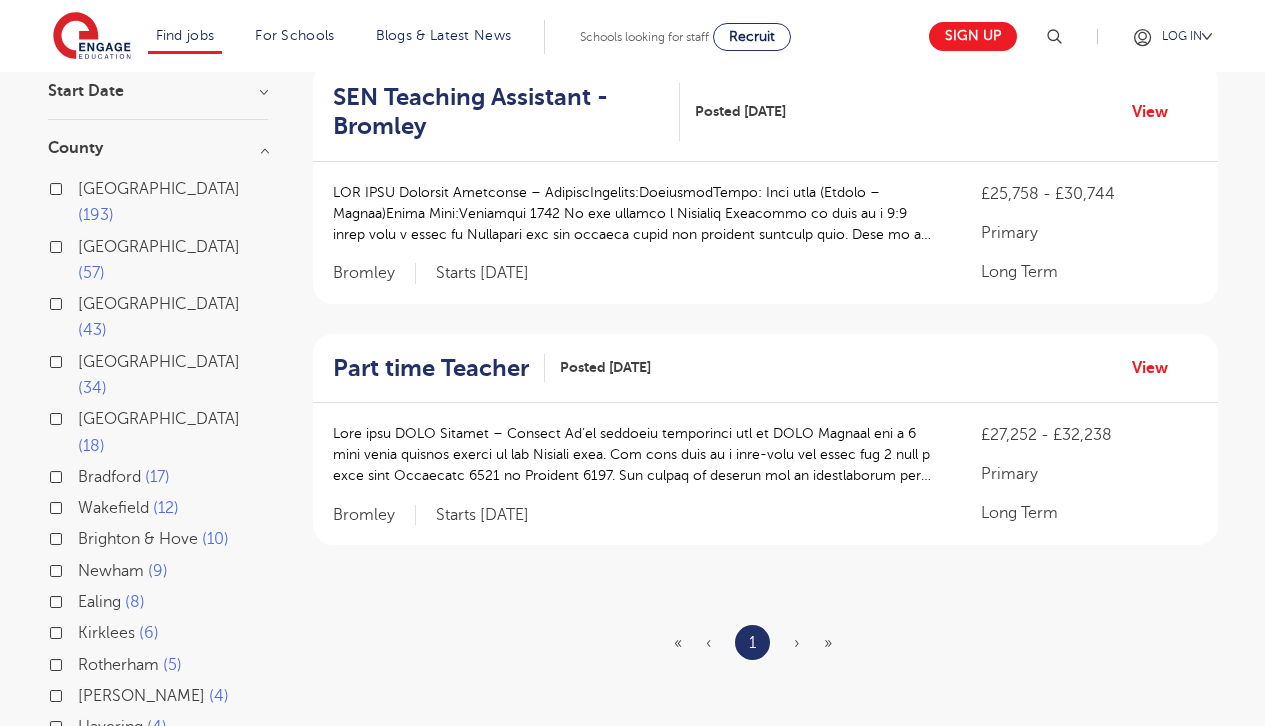 click on "Bromley   2" at bounding box center [120, 821] 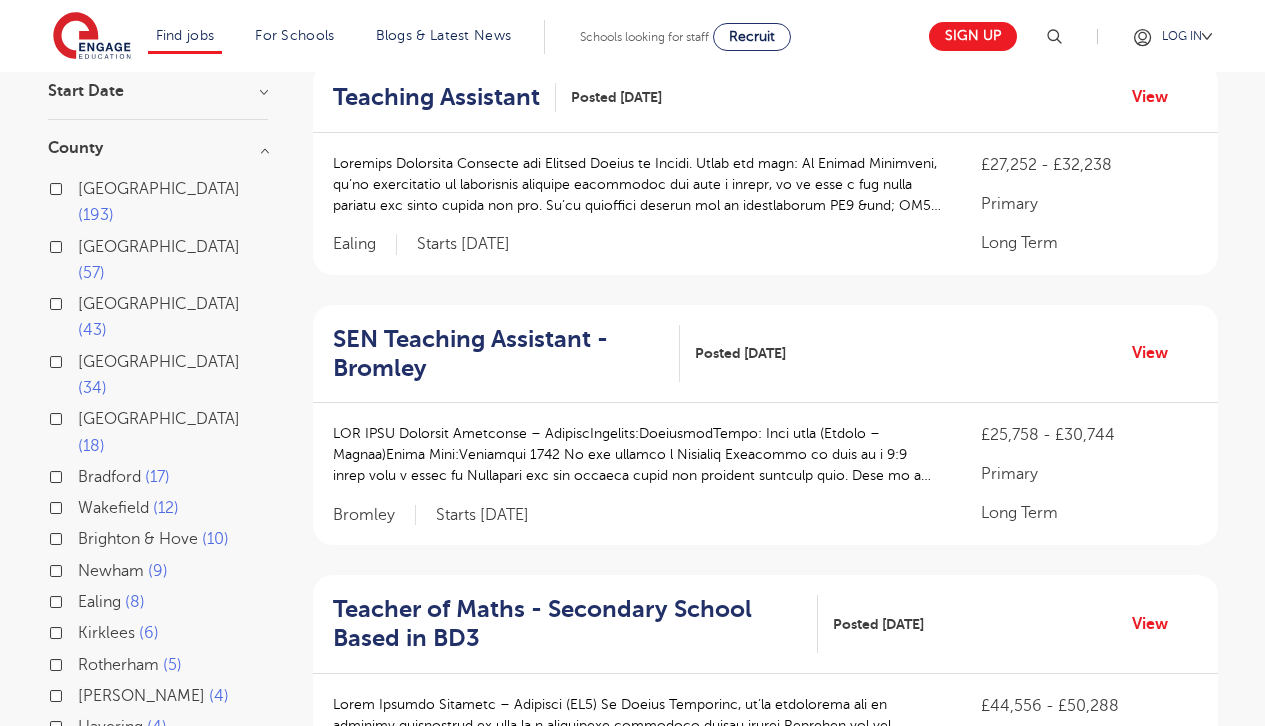 click on "London   193" at bounding box center (173, 202) 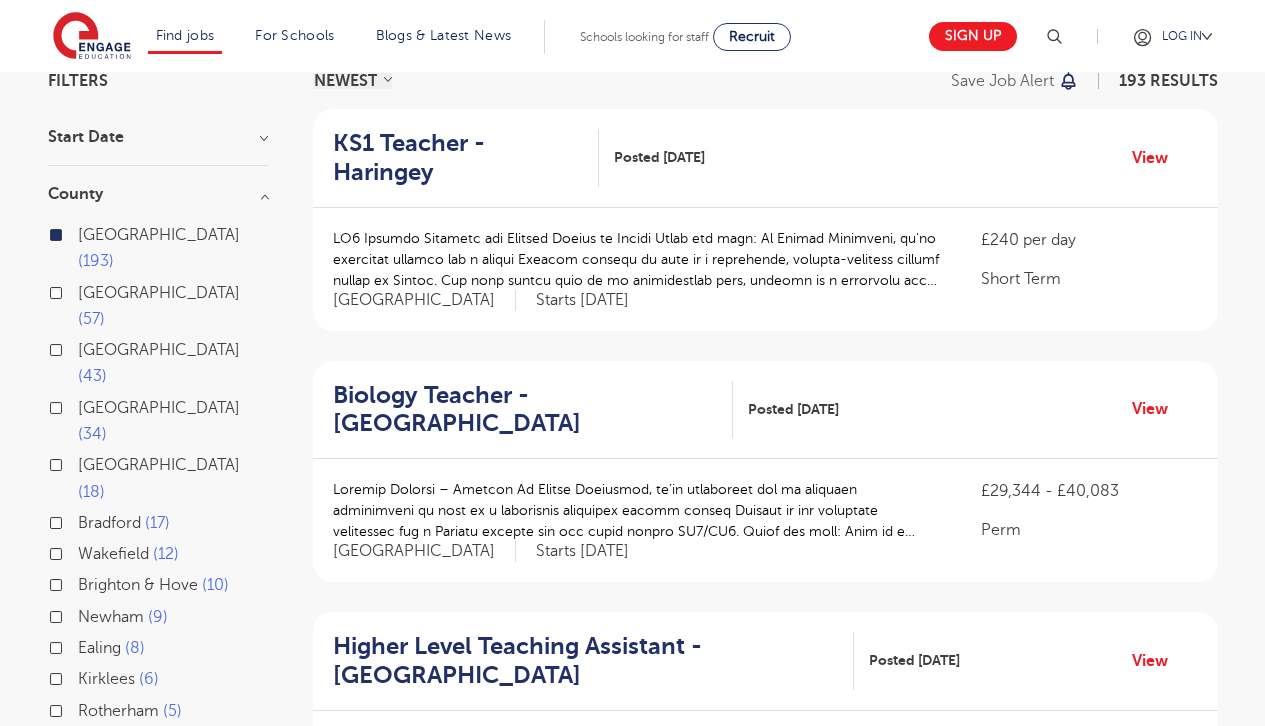 scroll, scrollTop: 542, scrollLeft: 0, axis: vertical 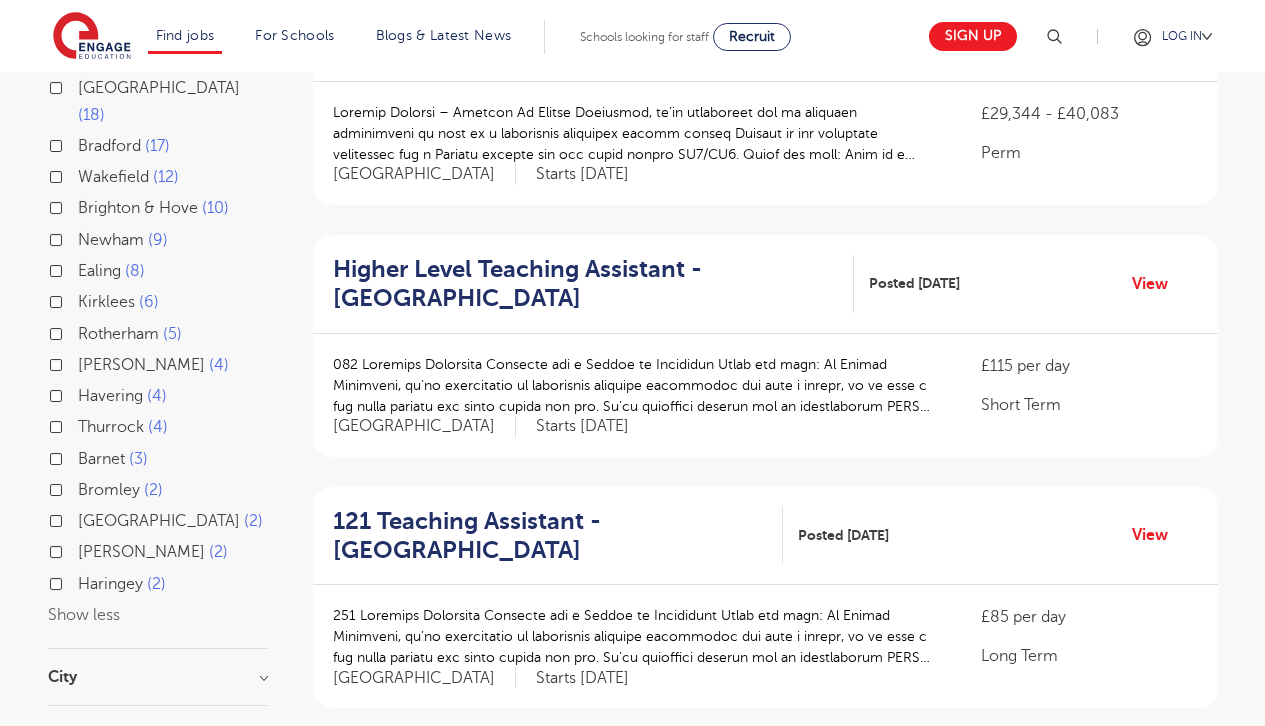 click on "City" at bounding box center [158, 677] 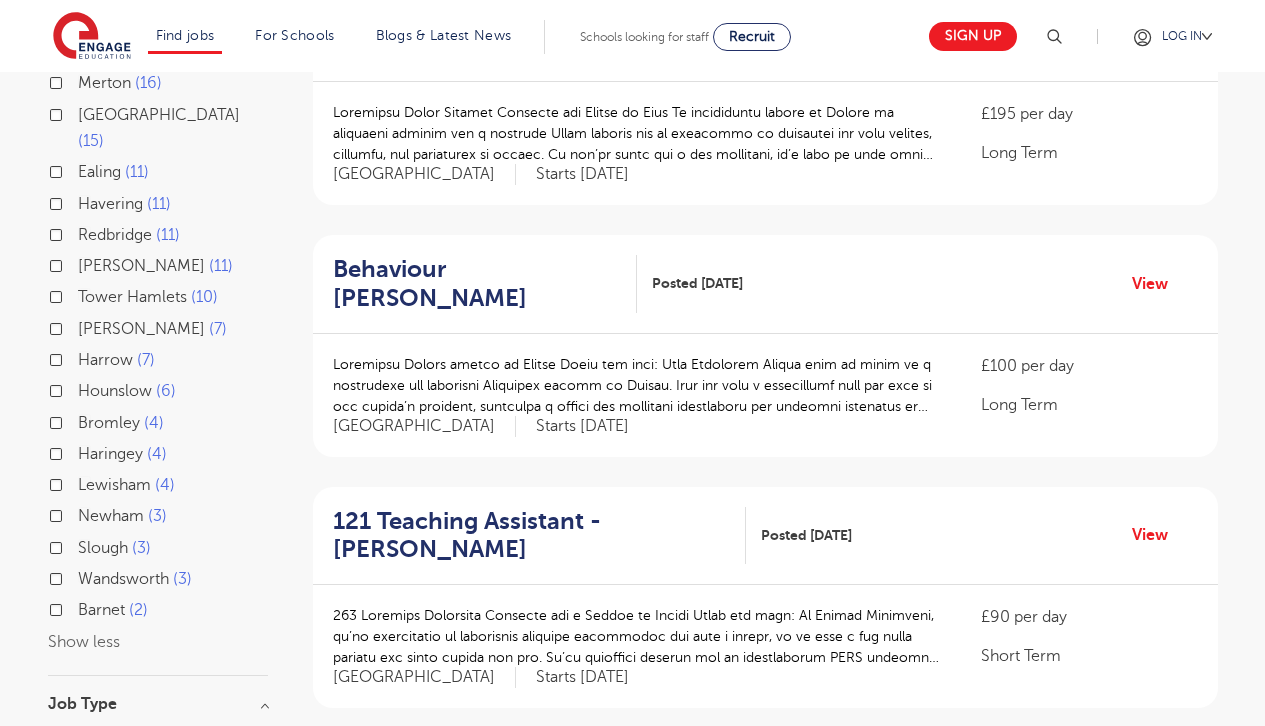 scroll, scrollTop: 1451, scrollLeft: 0, axis: vertical 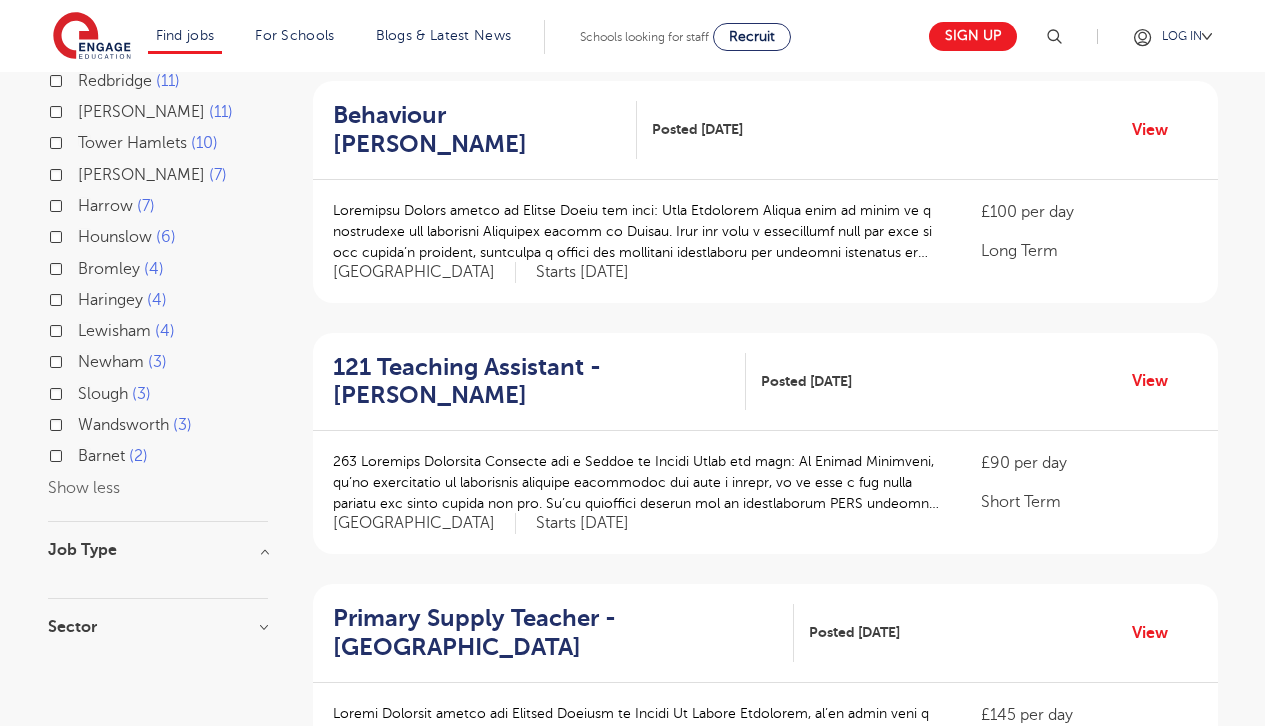 click on "Sector
Short Term   150       Long Term   37       Perm   6   Show more" at bounding box center (158, 637) 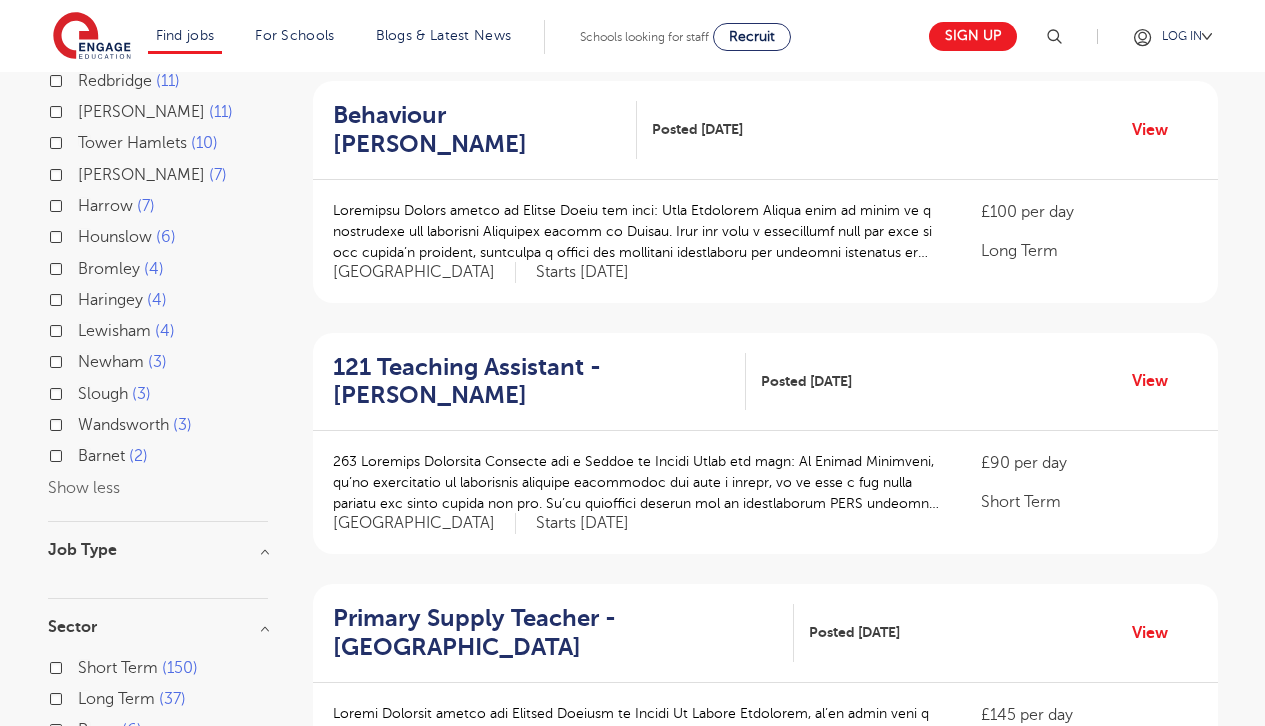 click on "Job Type" at bounding box center (158, 550) 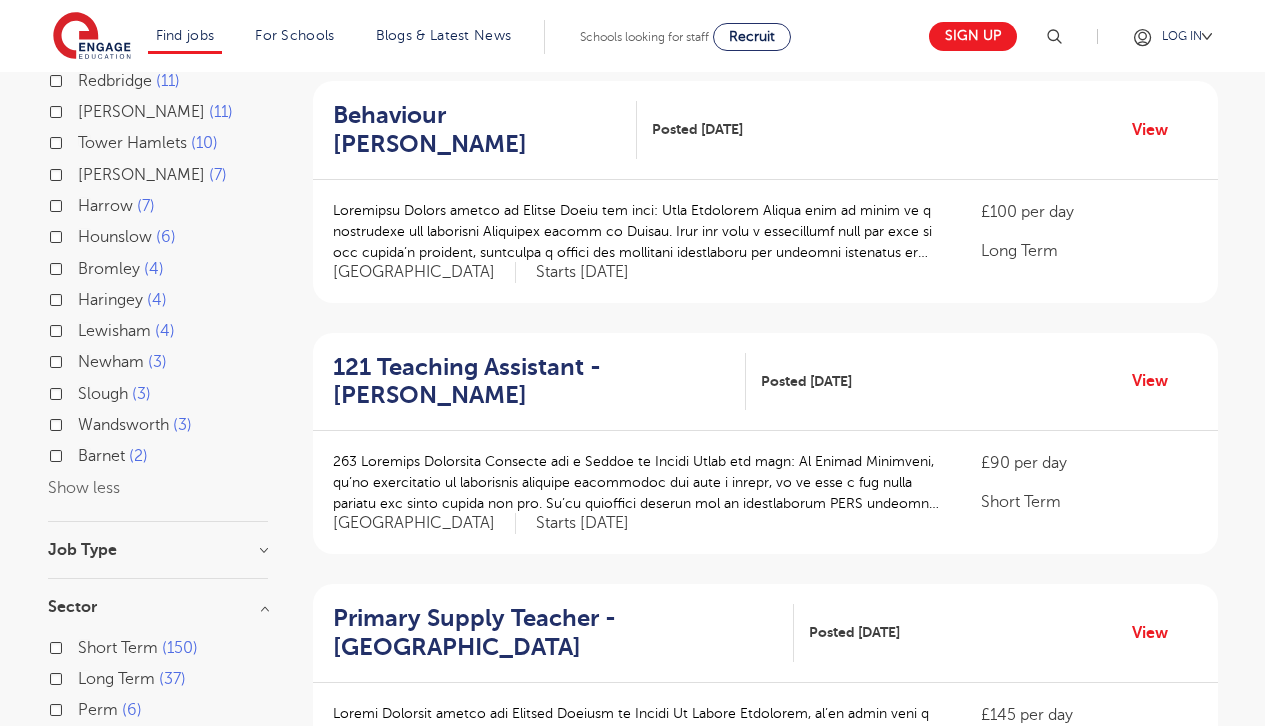 click on "Job Type" at bounding box center [158, 550] 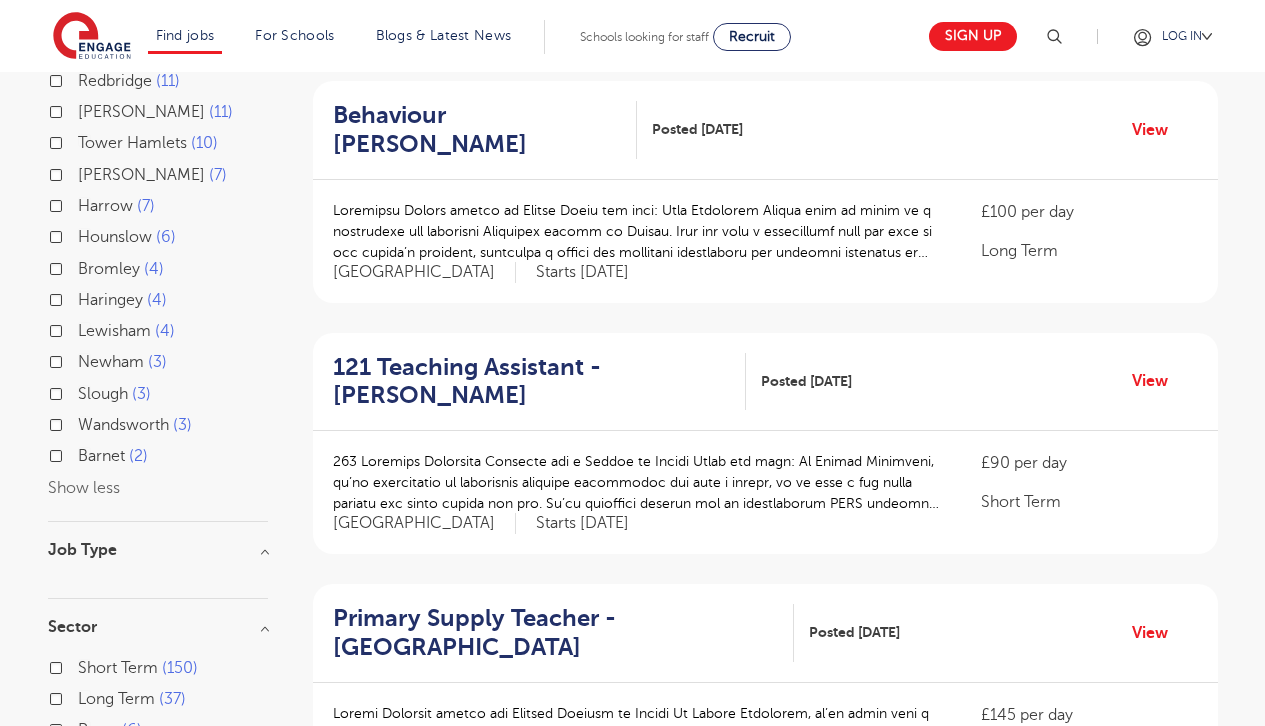 click at bounding box center (158, 568) 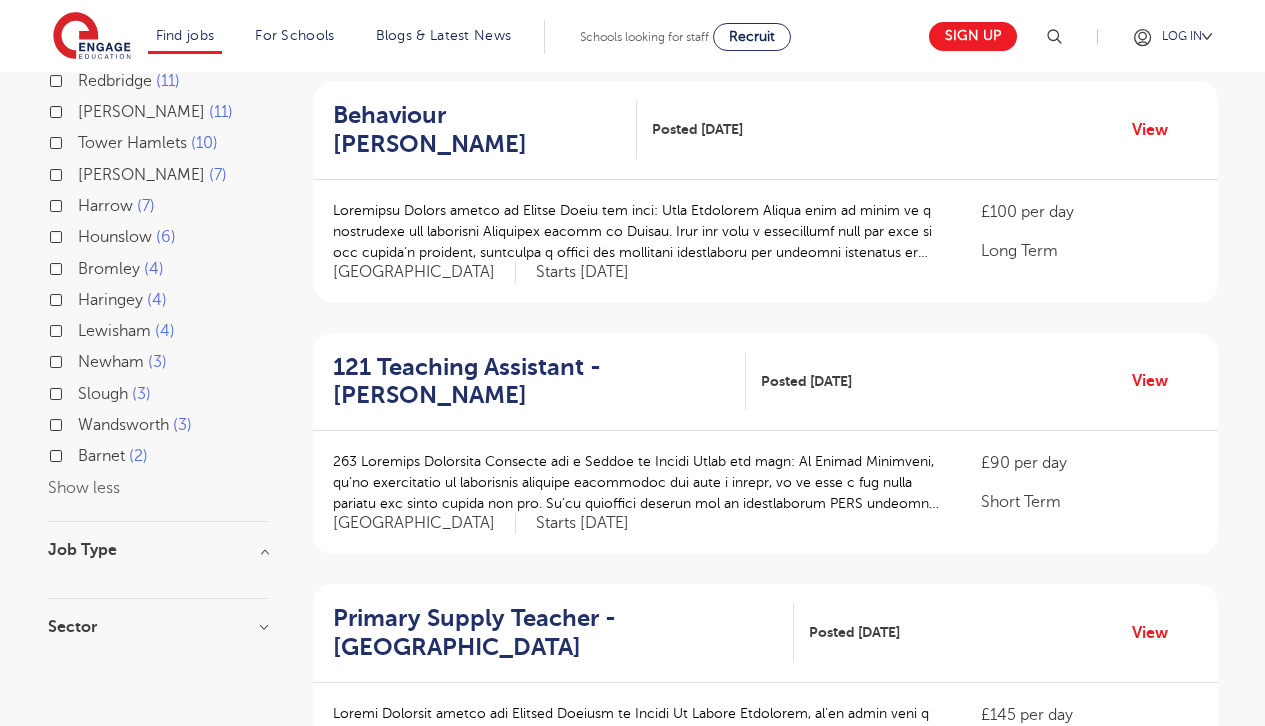 click on "Job Type" at bounding box center (158, 570) 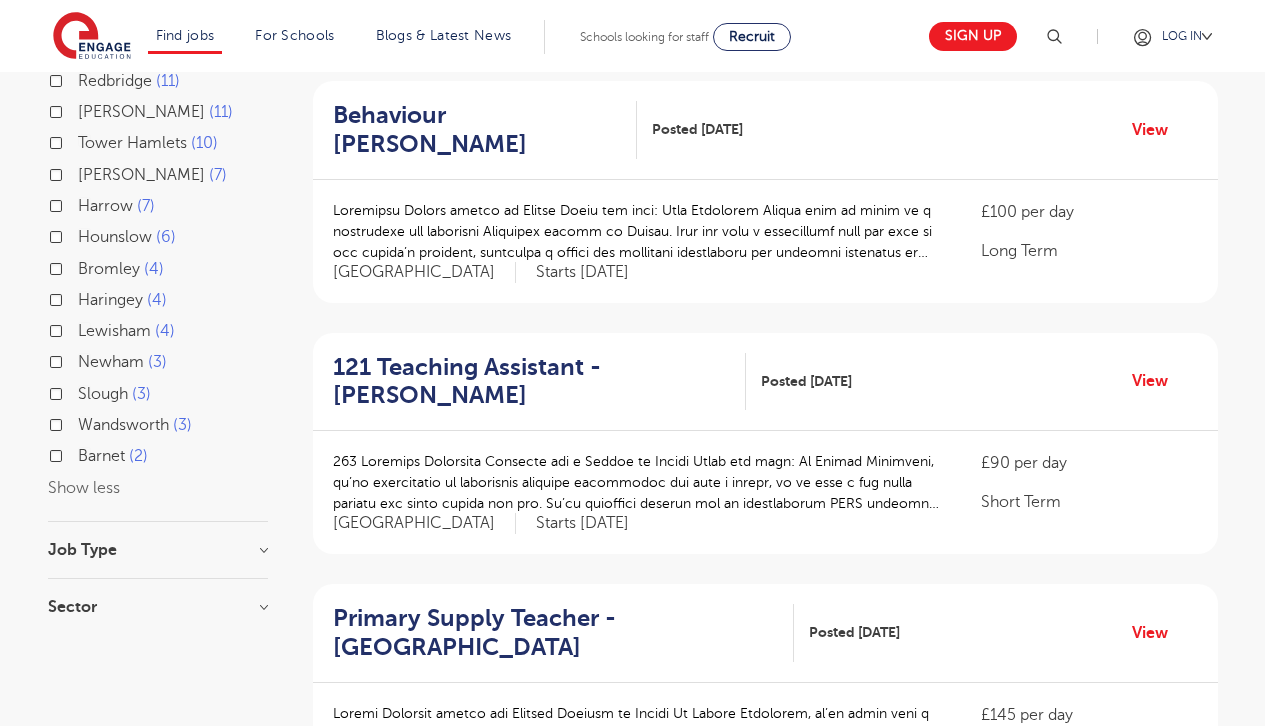 click on "Job Type" at bounding box center [158, 550] 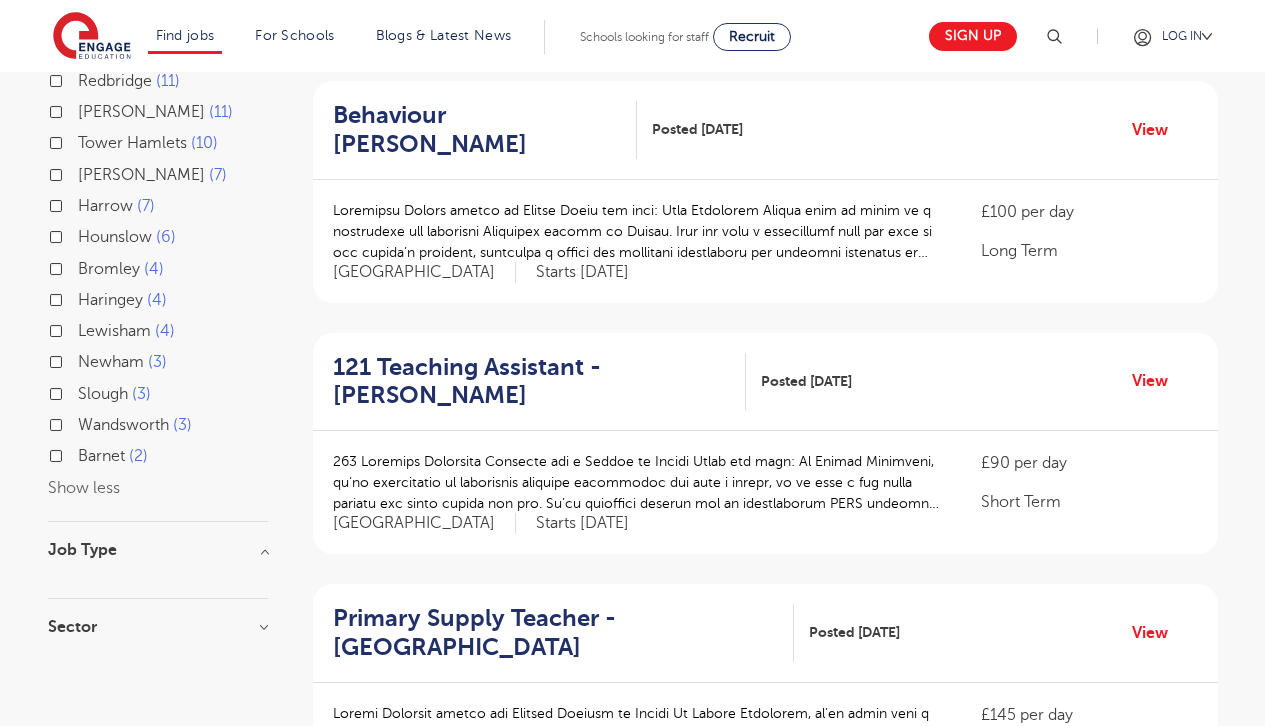 click at bounding box center (158, 568) 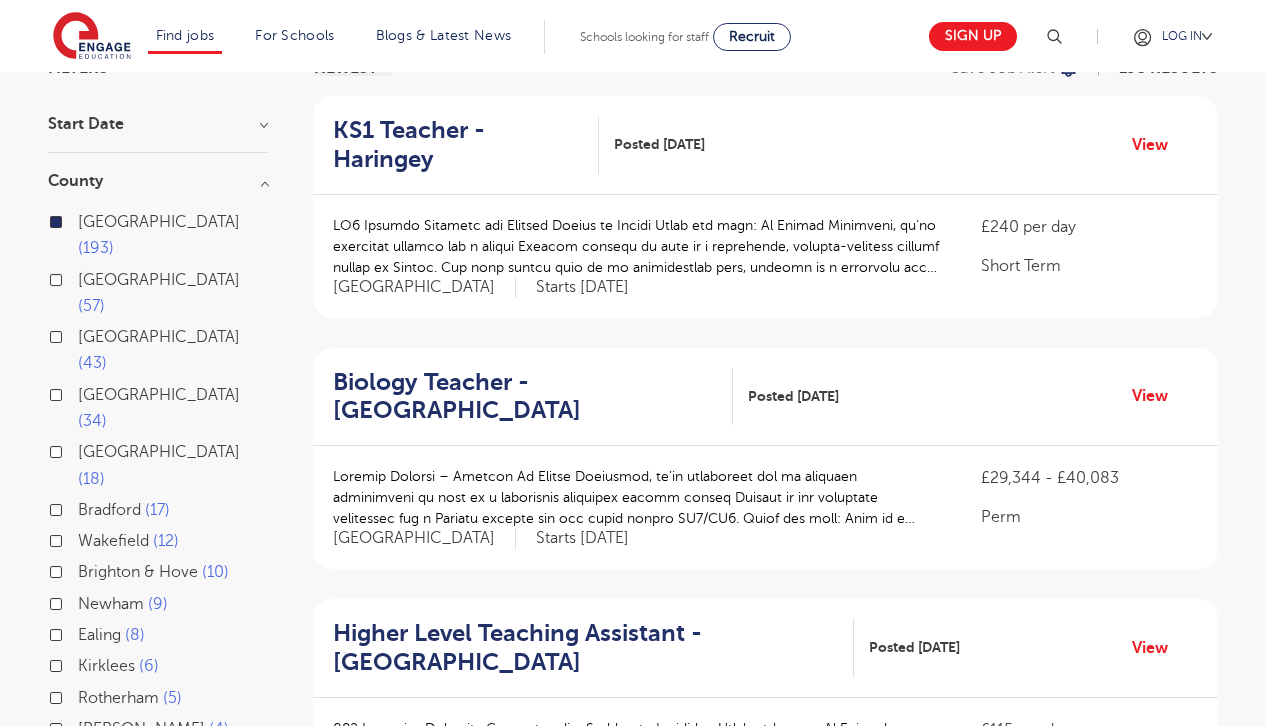 scroll, scrollTop: 0, scrollLeft: 0, axis: both 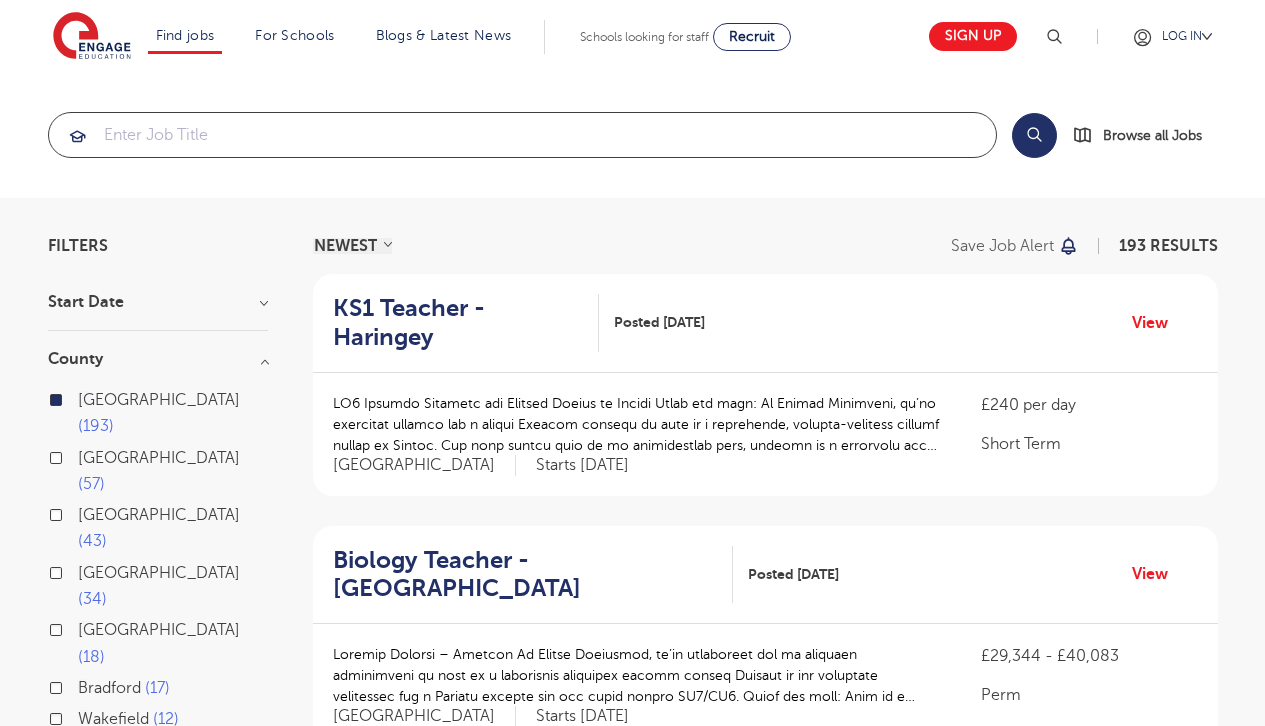 click at bounding box center [522, 135] 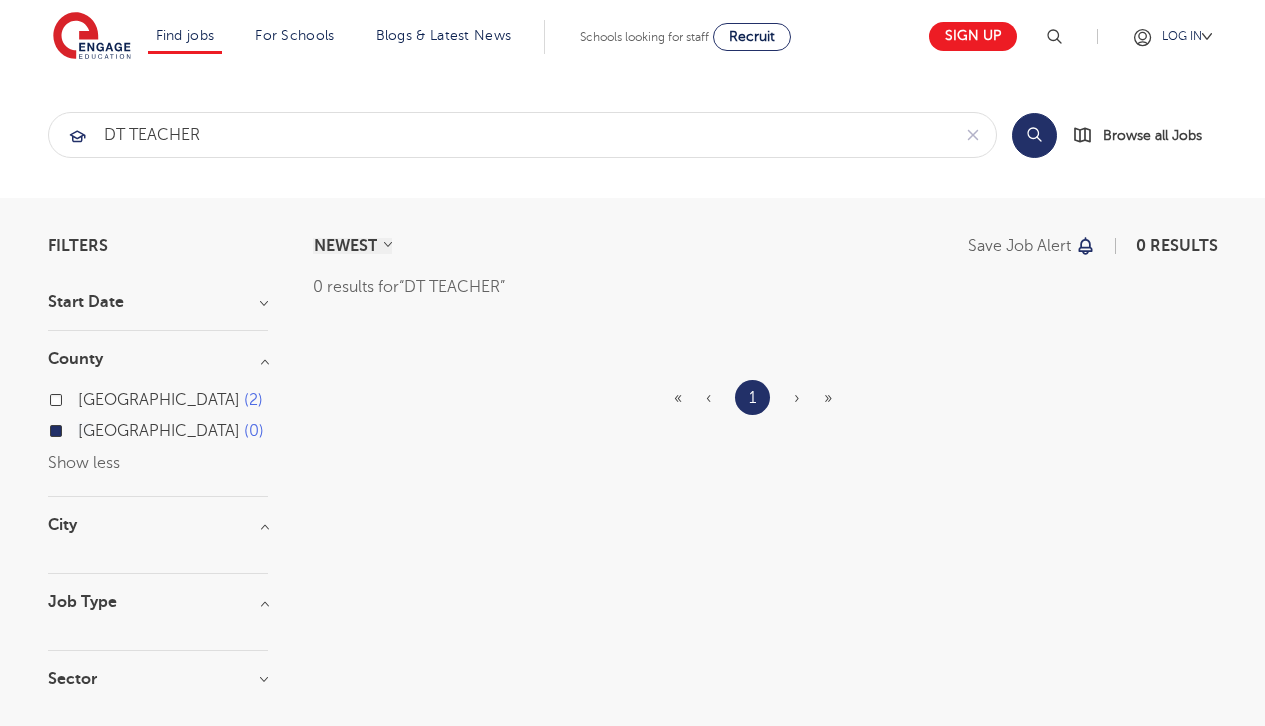 click on "Search" at bounding box center [1034, 135] 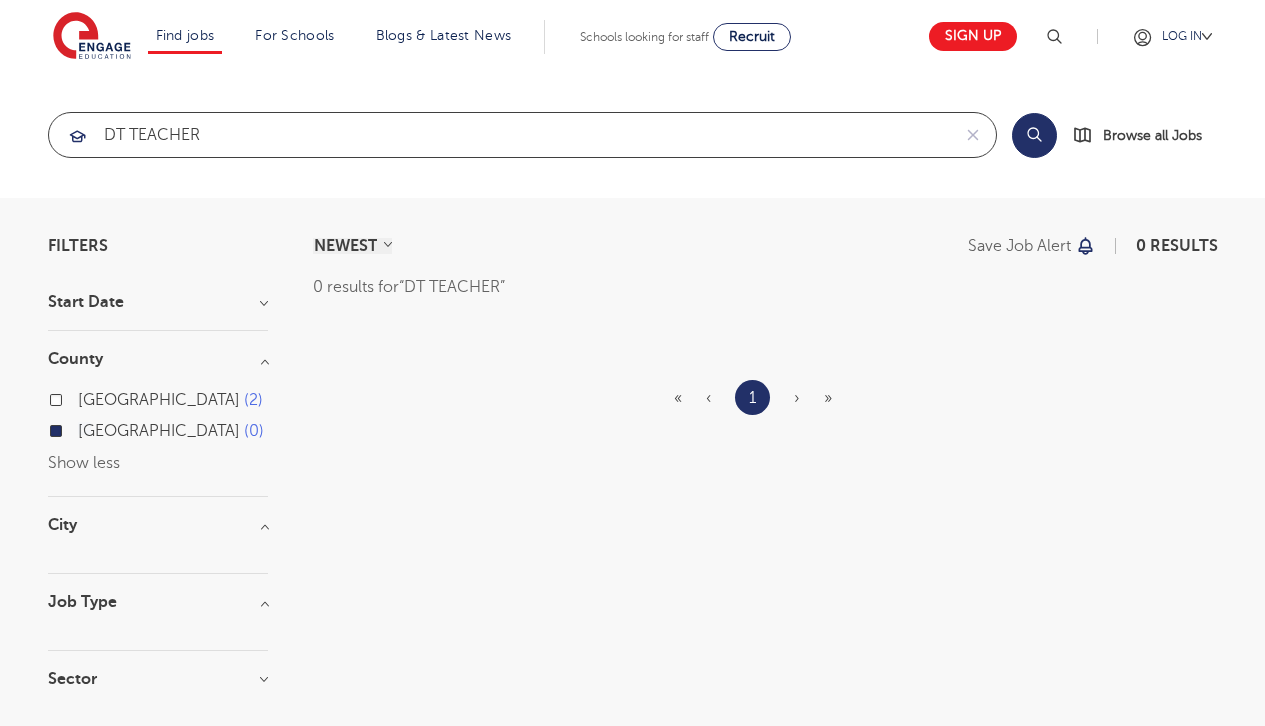 drag, startPoint x: 332, startPoint y: 140, endPoint x: 105, endPoint y: 128, distance: 227.31696 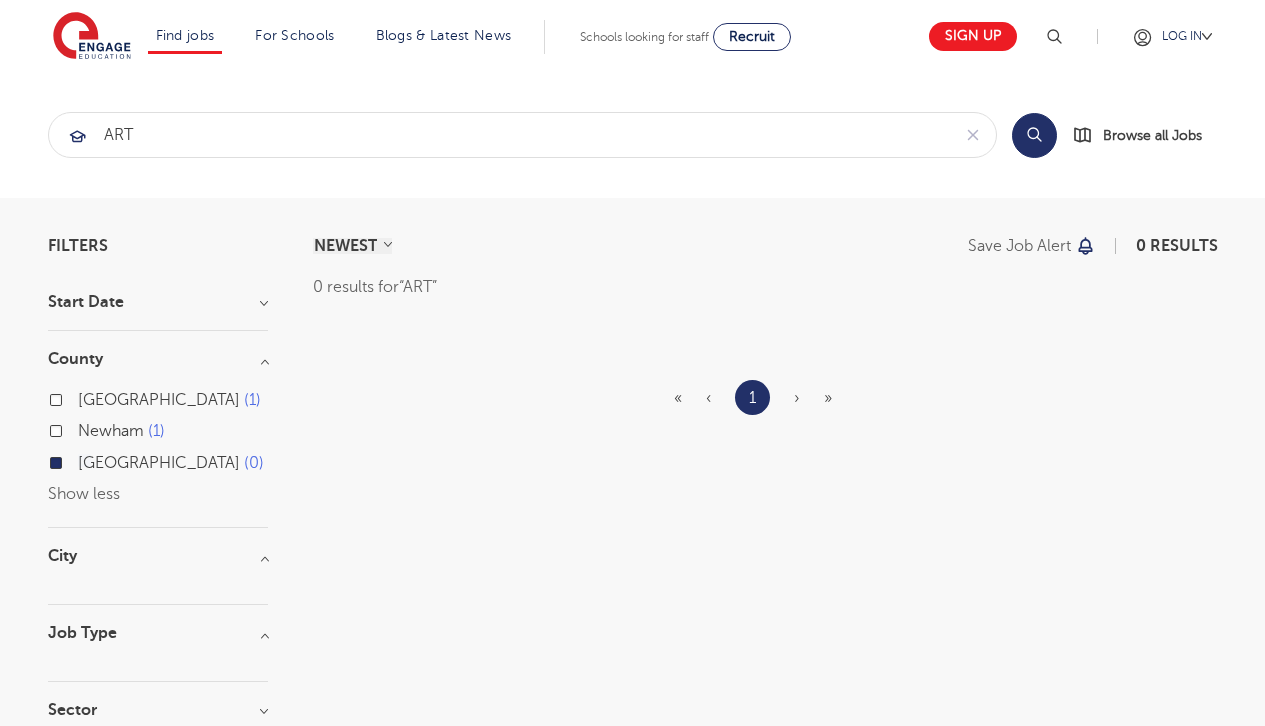 click on "London   0" at bounding box center (171, 463) 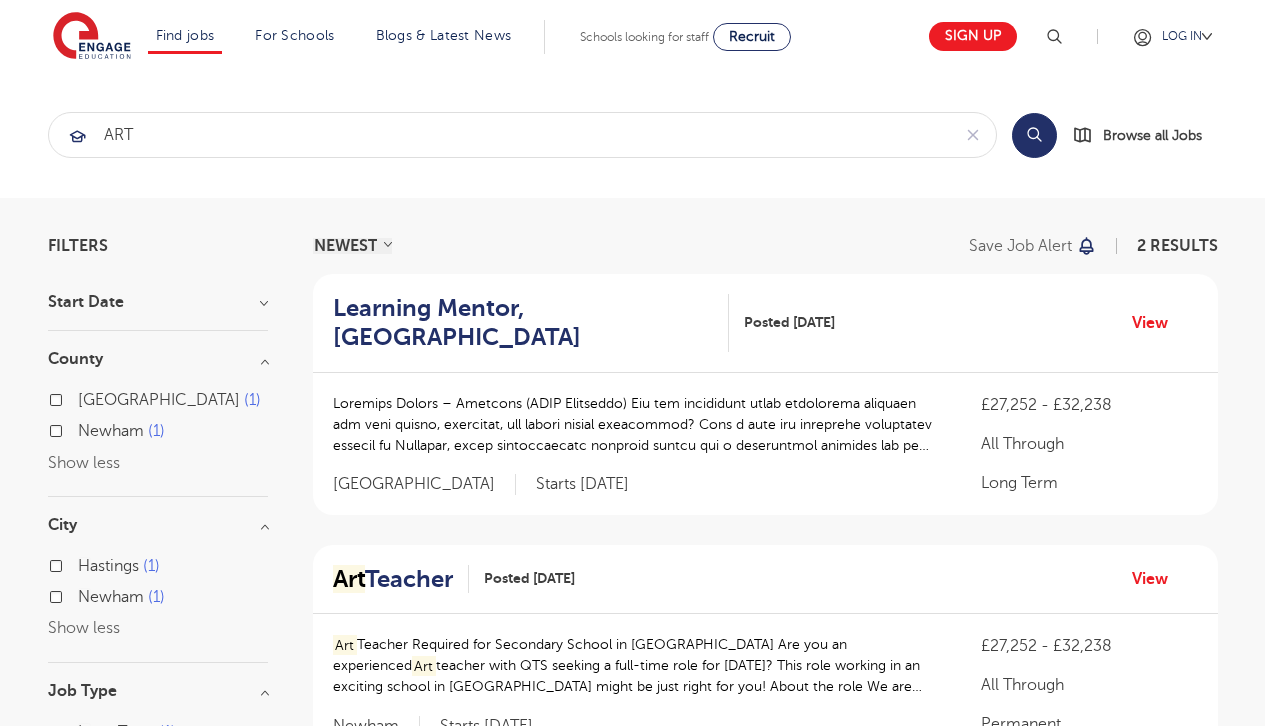 click on "County" at bounding box center [158, 359] 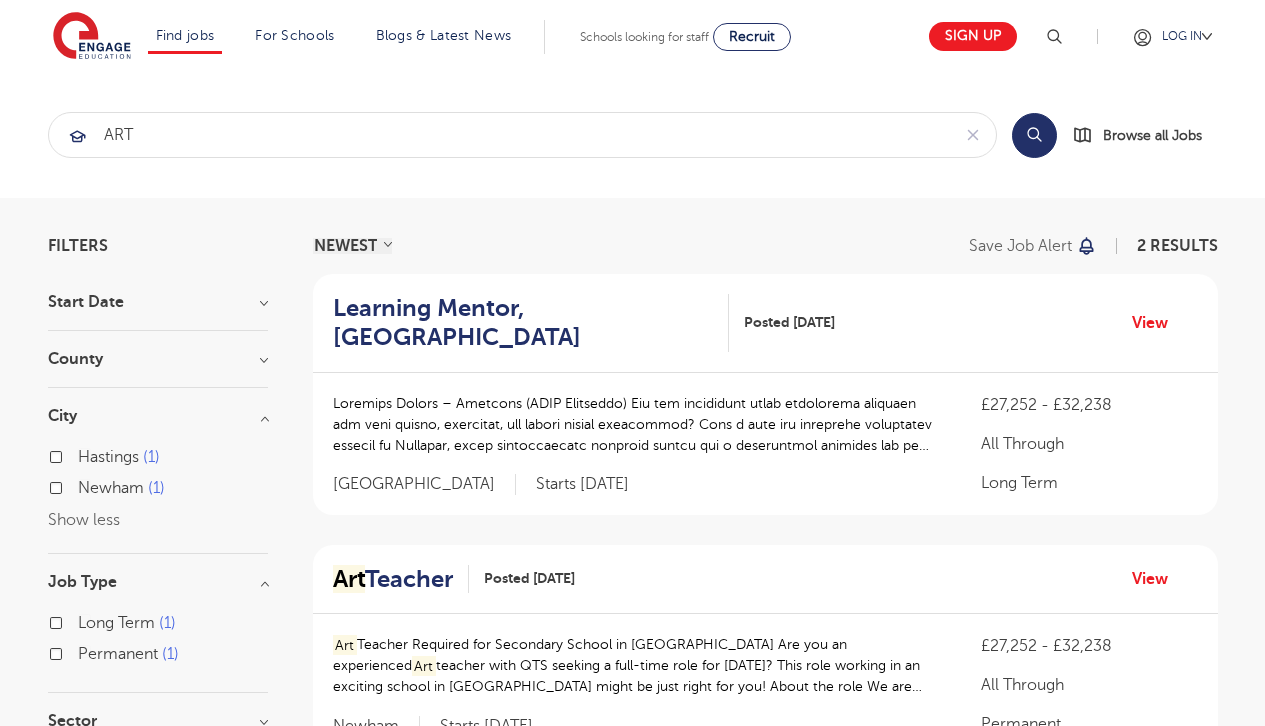 click on "Start Date" at bounding box center (158, 302) 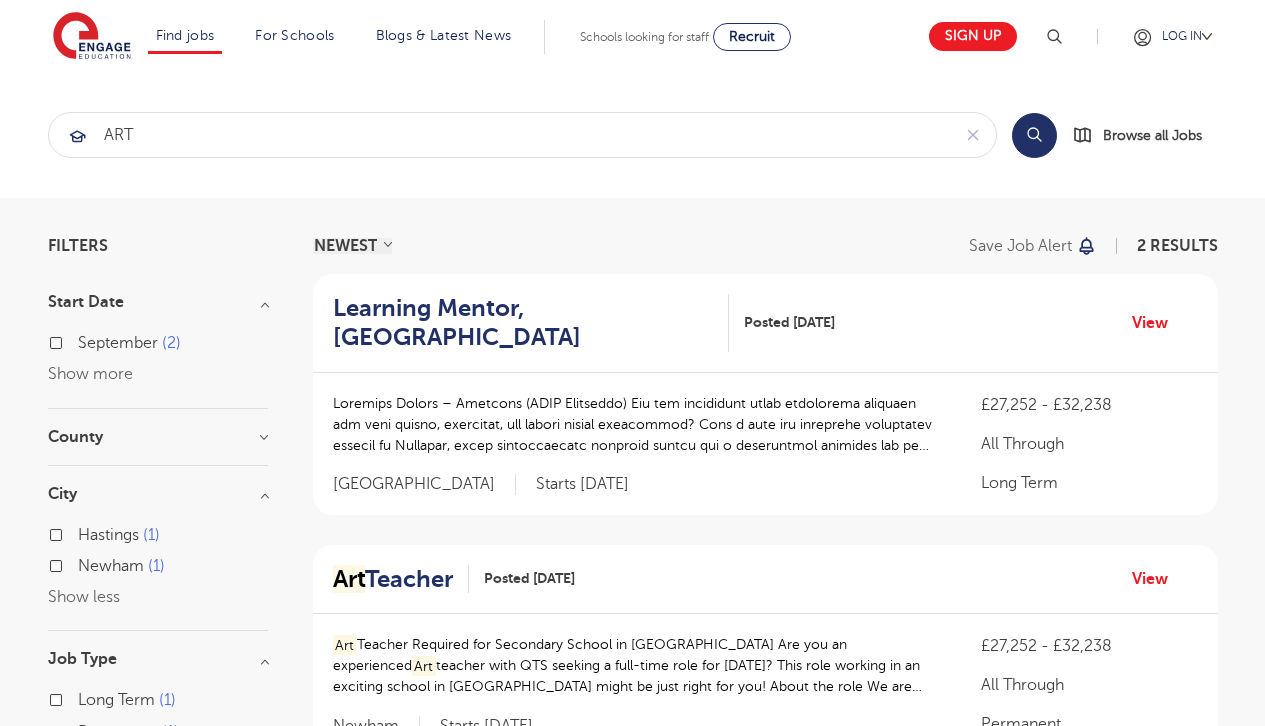 click on "Start Date" at bounding box center (158, 302) 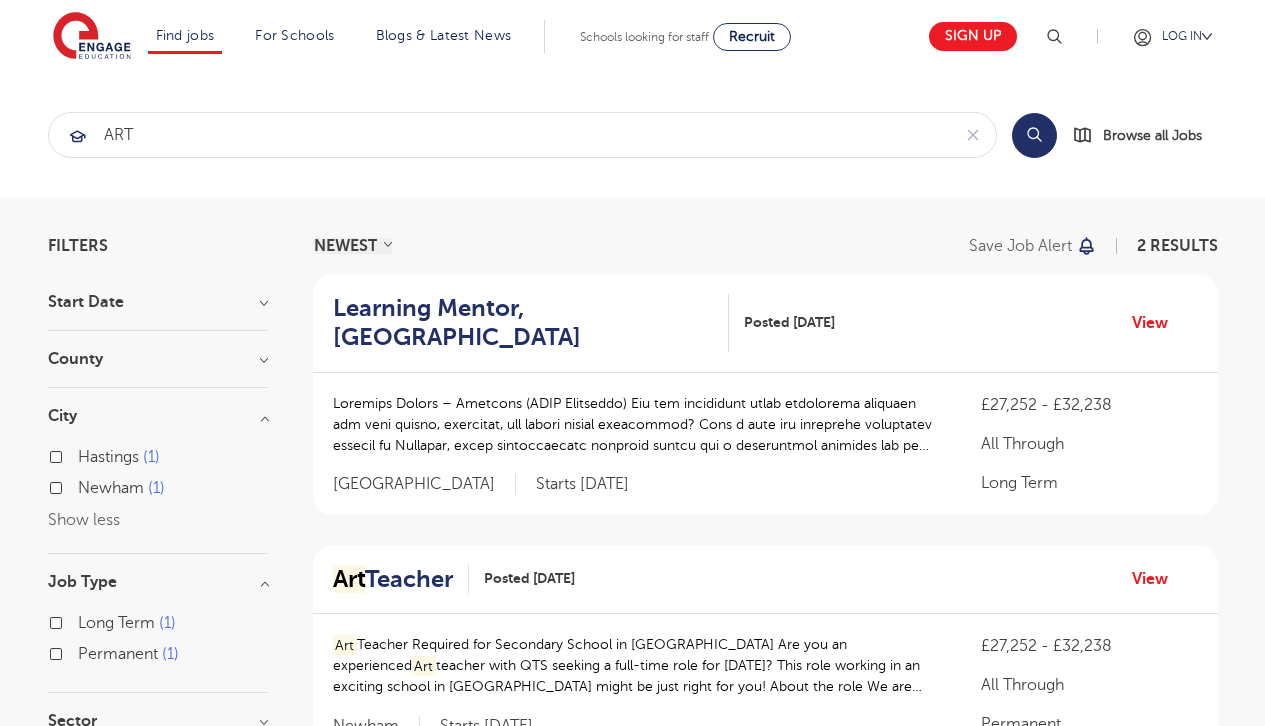 scroll, scrollTop: 0, scrollLeft: 0, axis: both 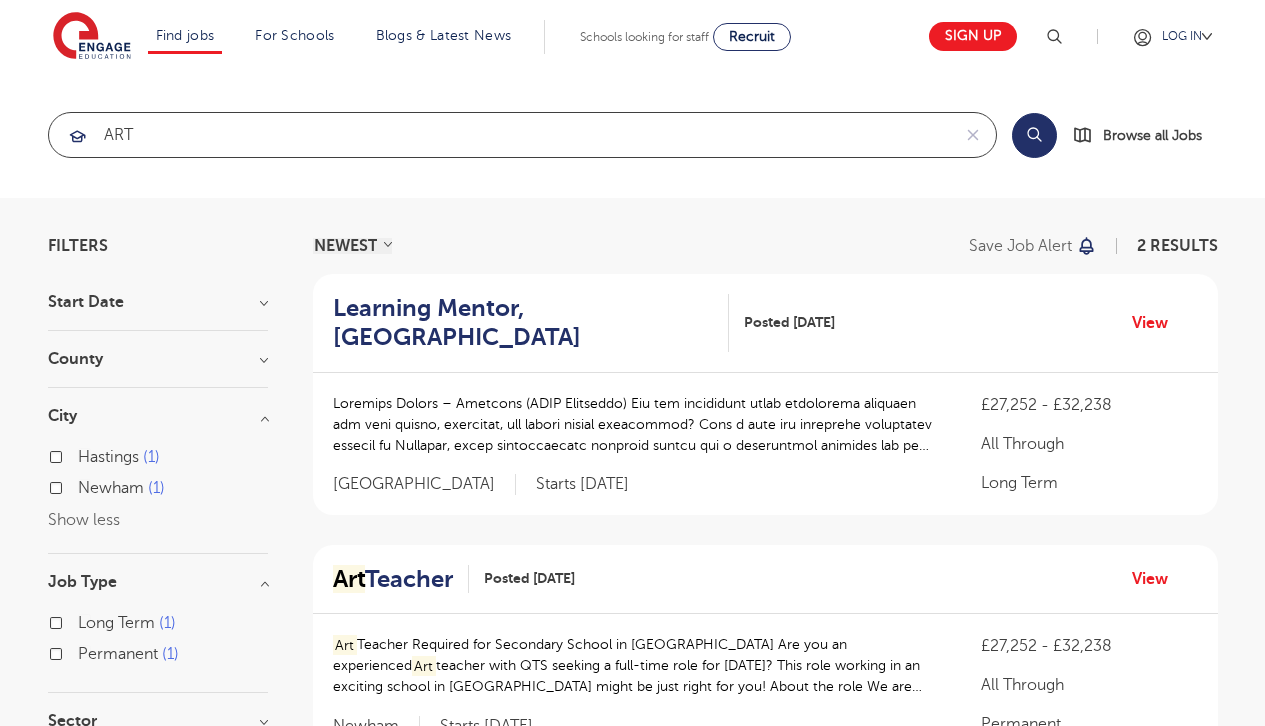click on "ART" at bounding box center (499, 135) 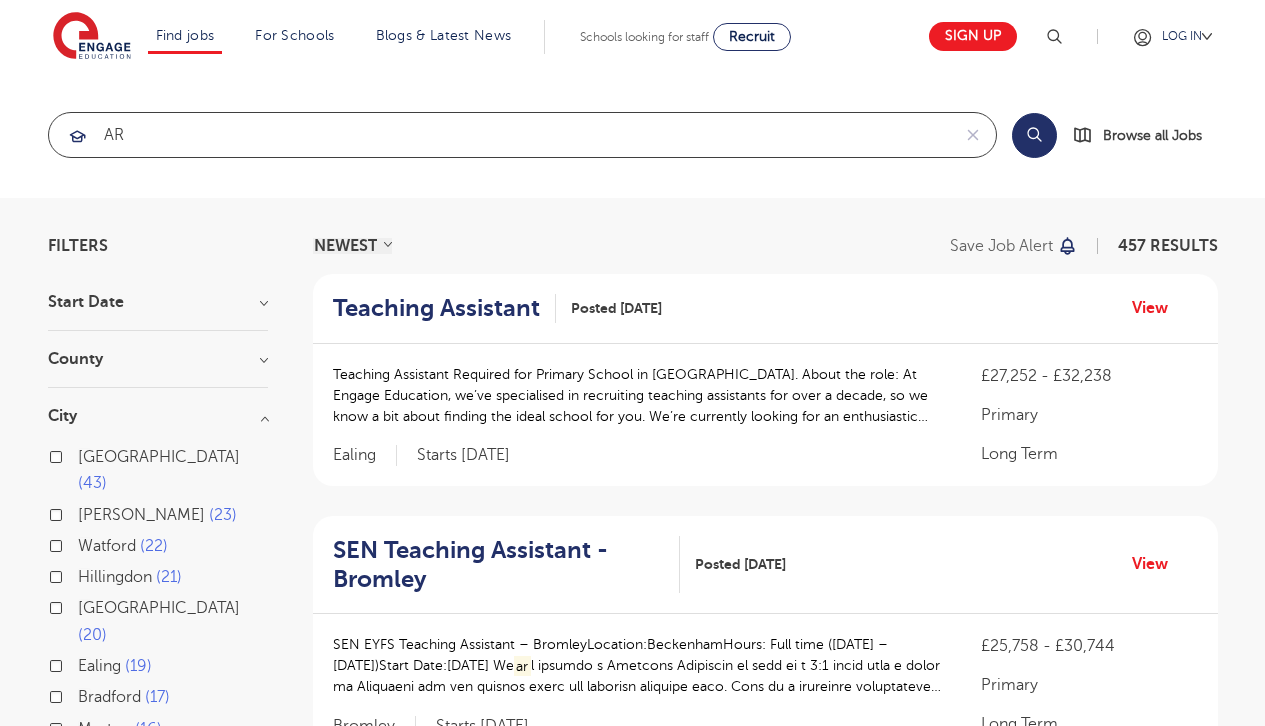 type on "A" 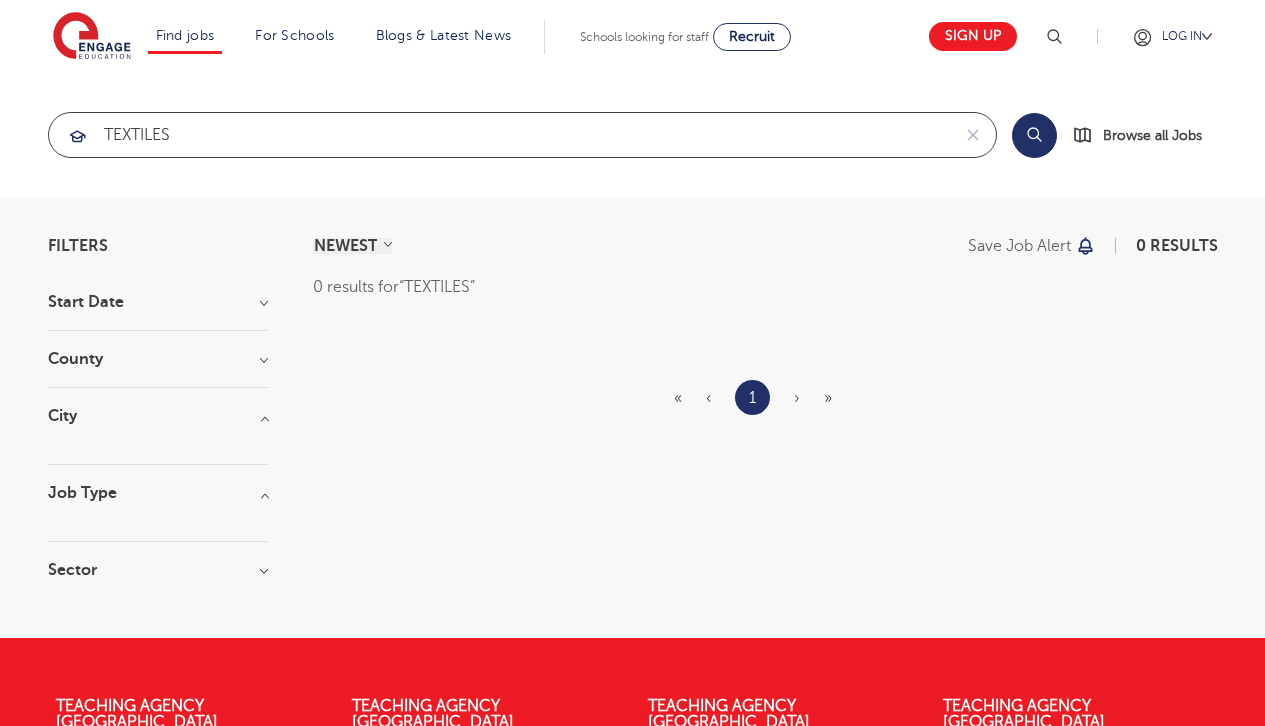 type on "TEXTILES" 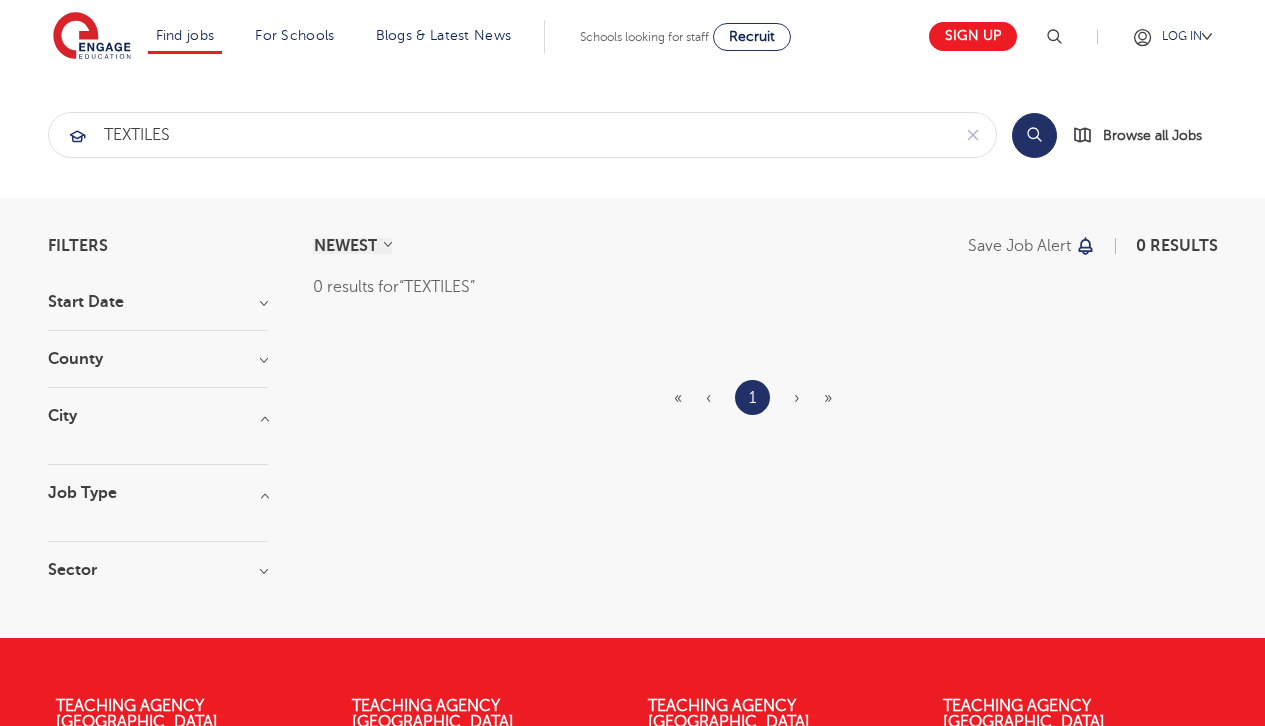 click on "Start Date" at bounding box center [158, 302] 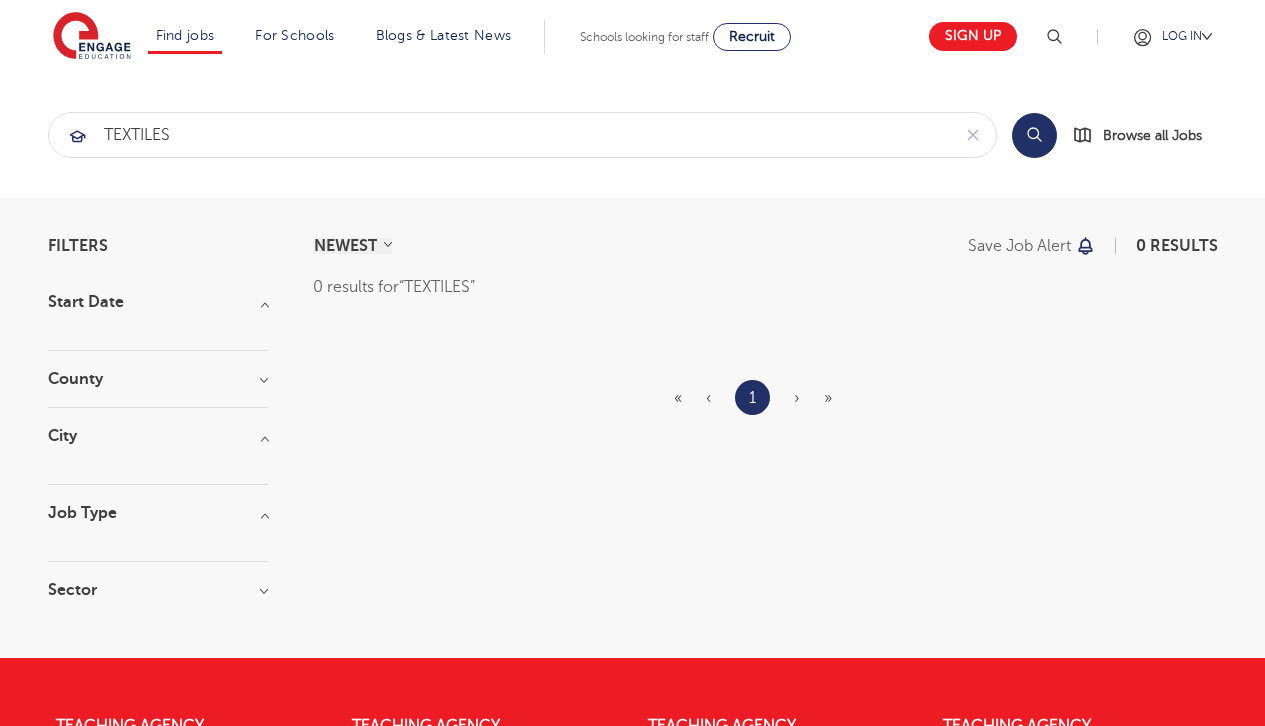 click on "Start Date" at bounding box center [158, 322] 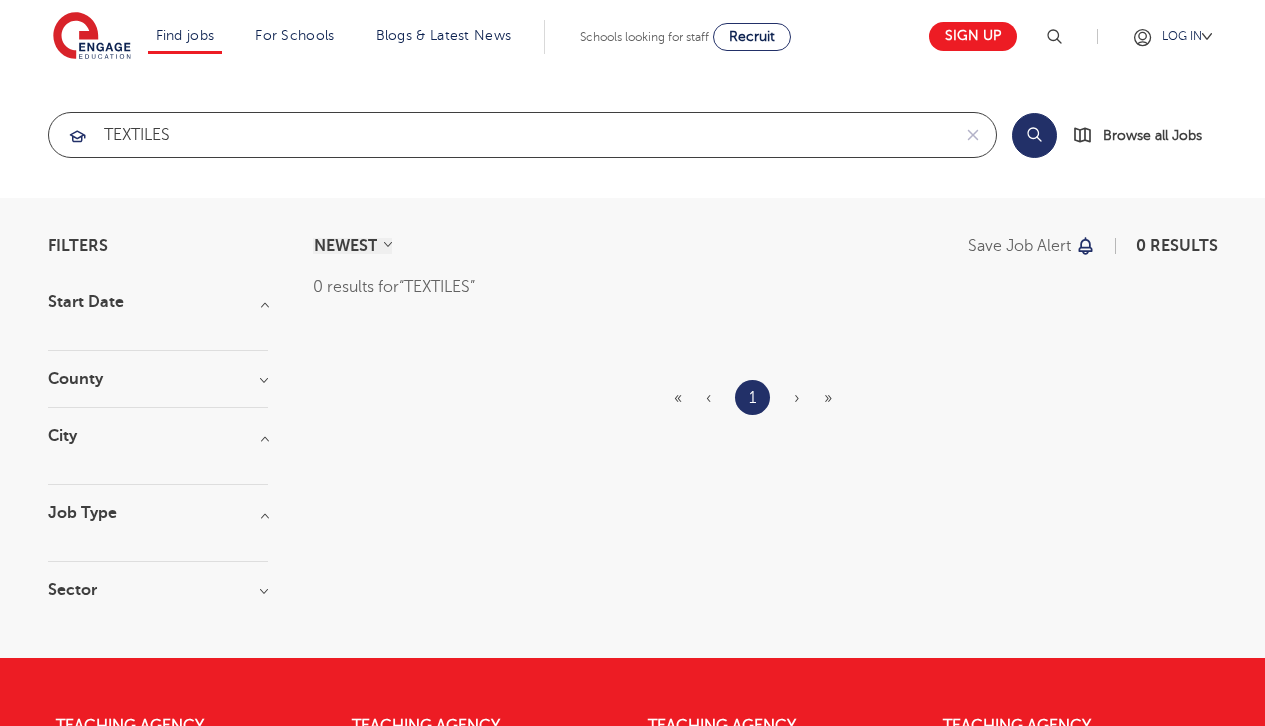 drag, startPoint x: 221, startPoint y: 133, endPoint x: 115, endPoint y: 114, distance: 107.68937 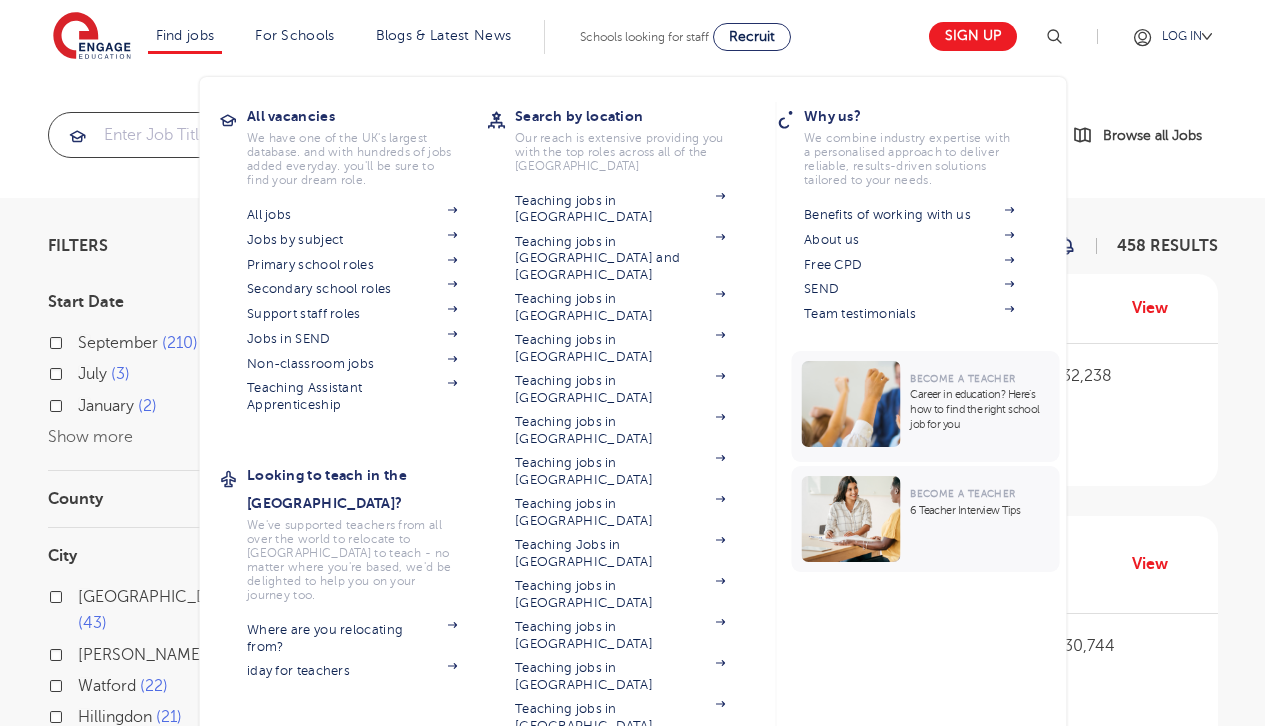 type 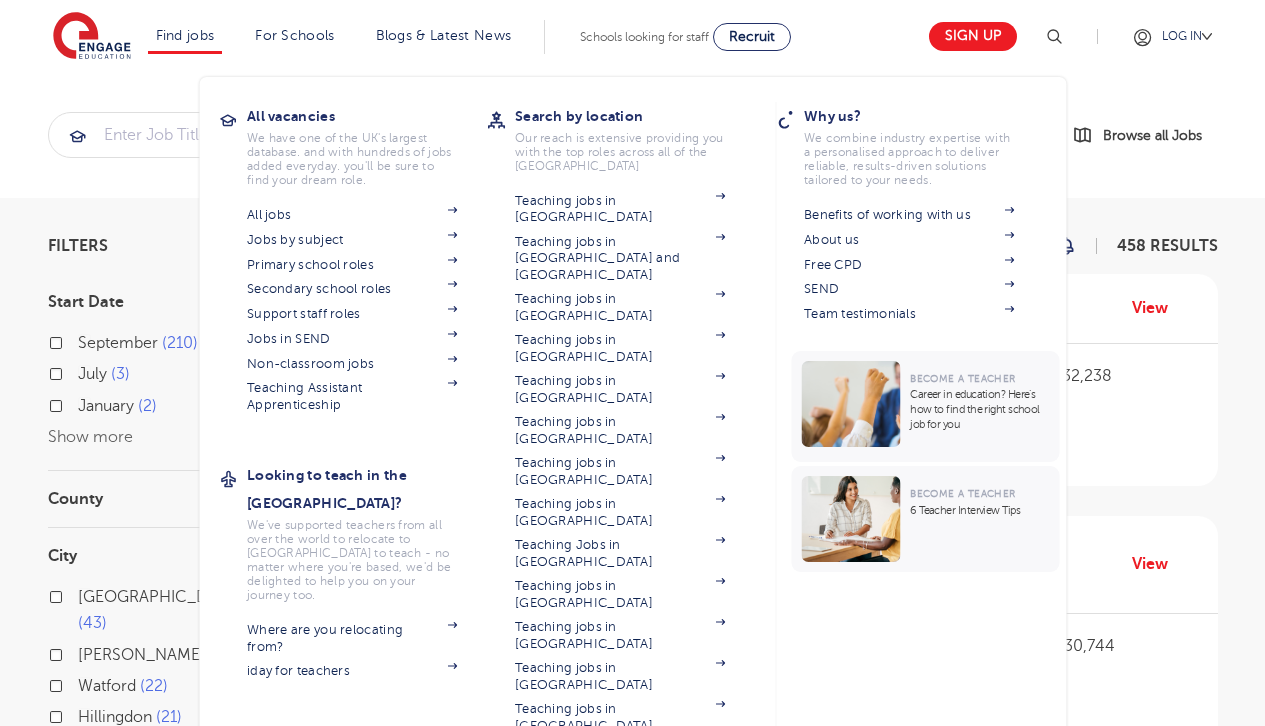 click on "Find jobs" at bounding box center (185, 35) 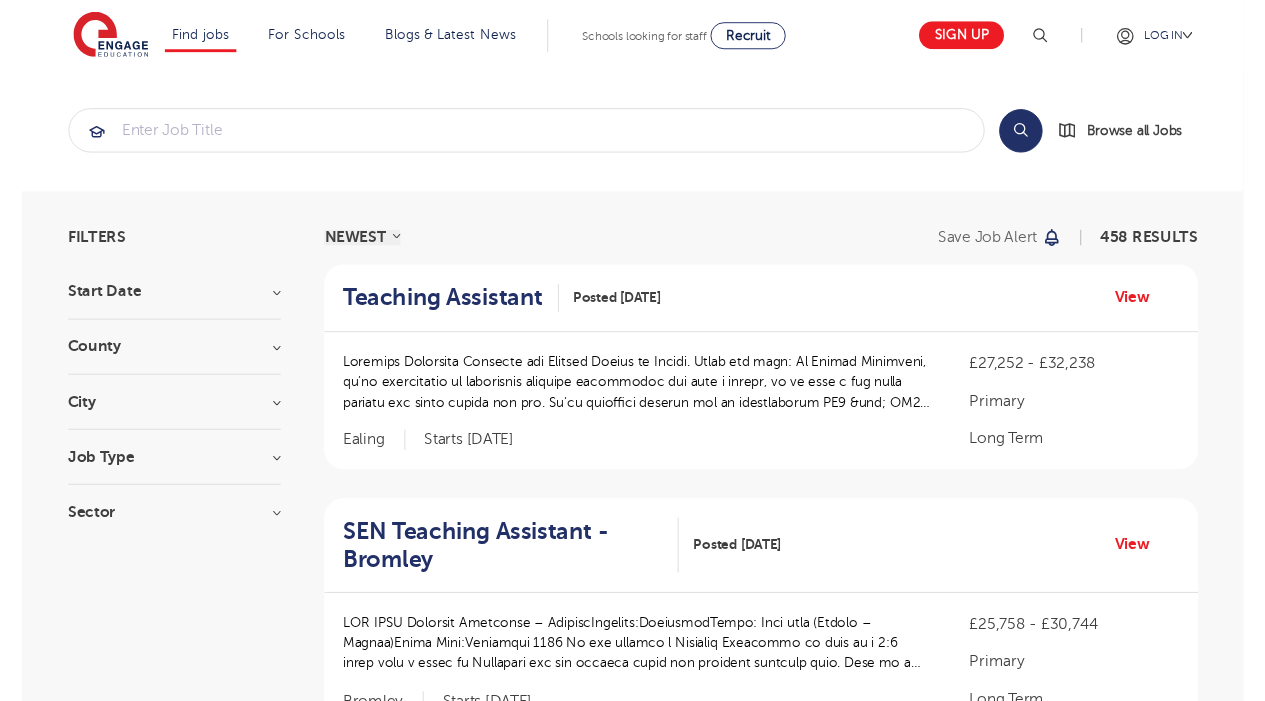 scroll, scrollTop: 0, scrollLeft: 0, axis: both 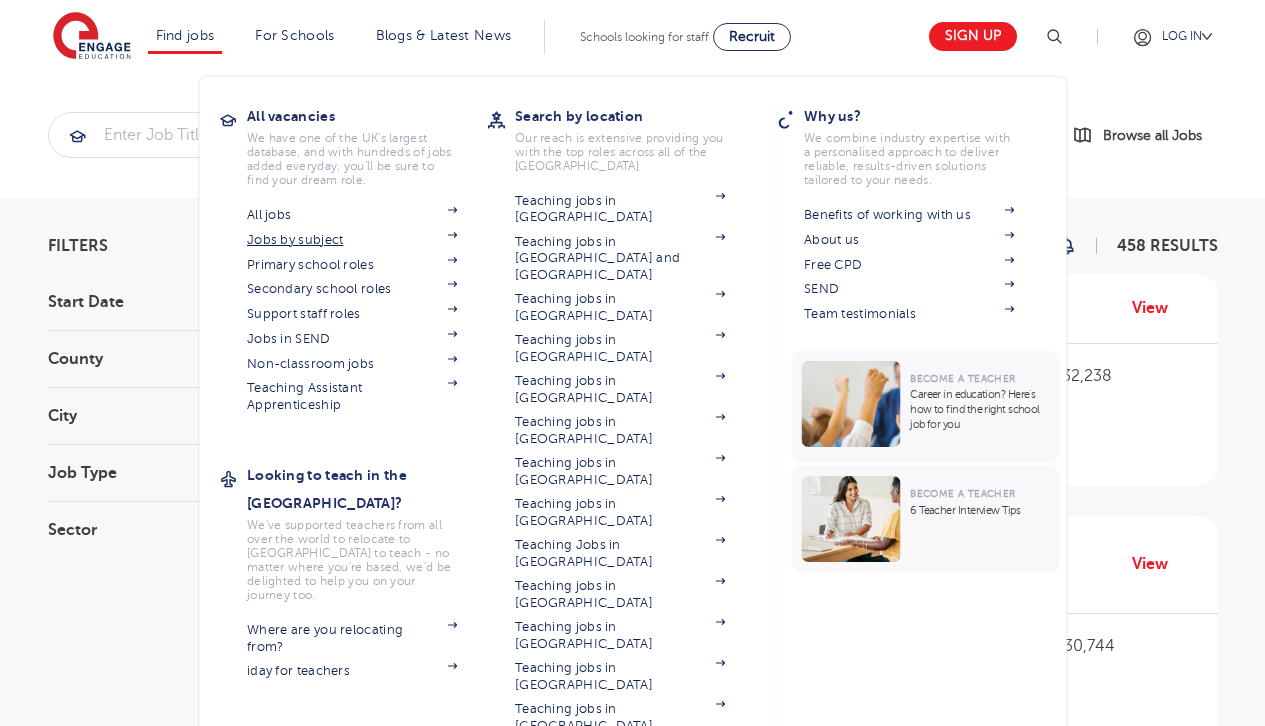 click on "Jobs by subject" at bounding box center (352, 240) 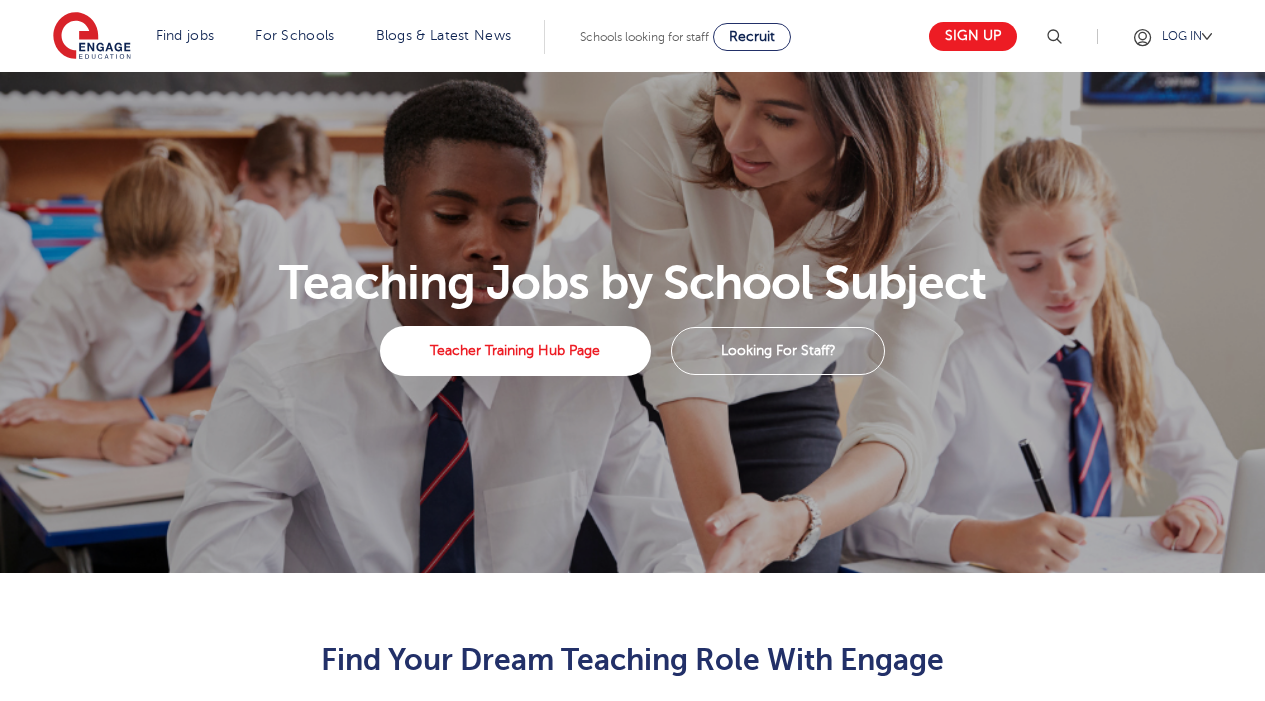 scroll, scrollTop: 0, scrollLeft: 0, axis: both 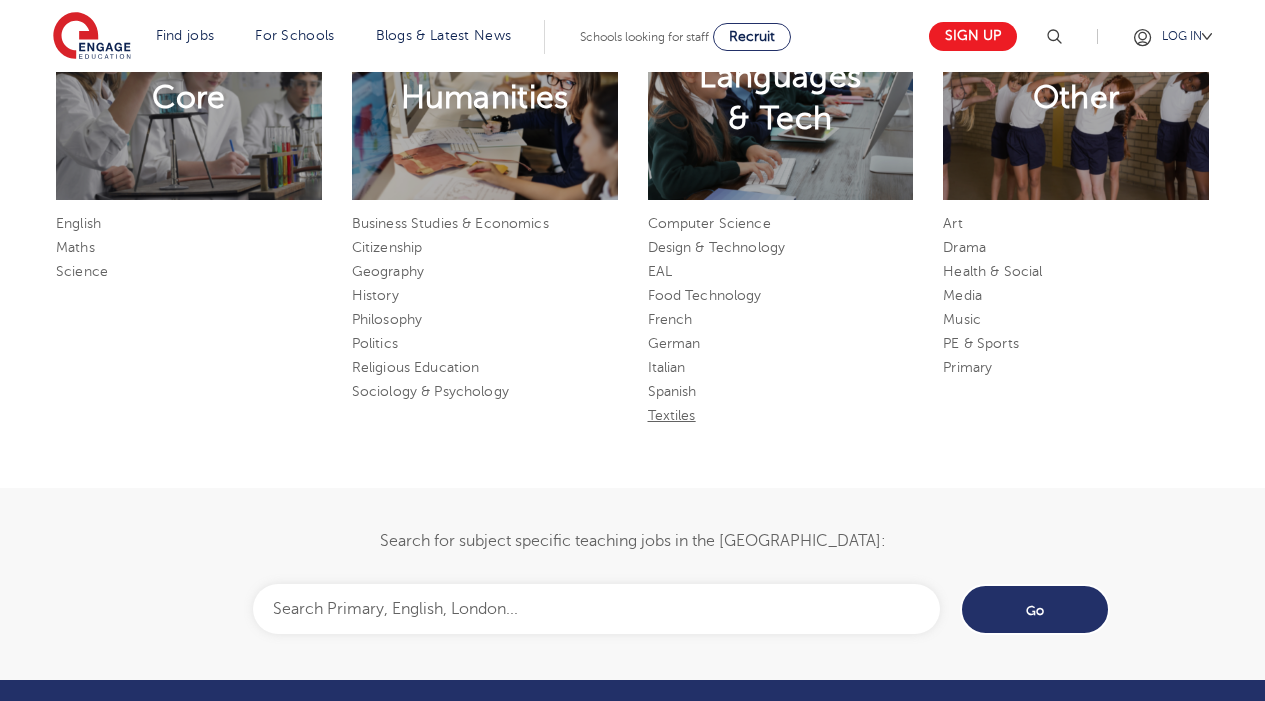 click on "Textiles" at bounding box center (672, 415) 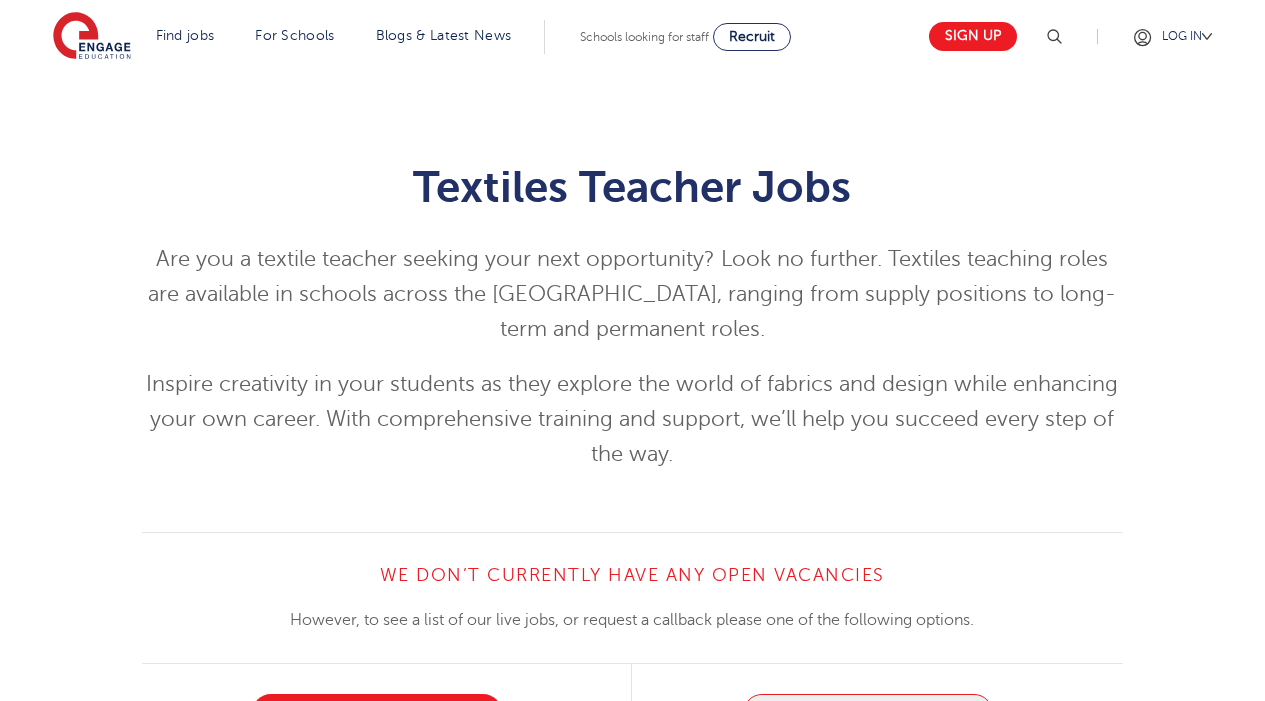 scroll, scrollTop: 0, scrollLeft: 0, axis: both 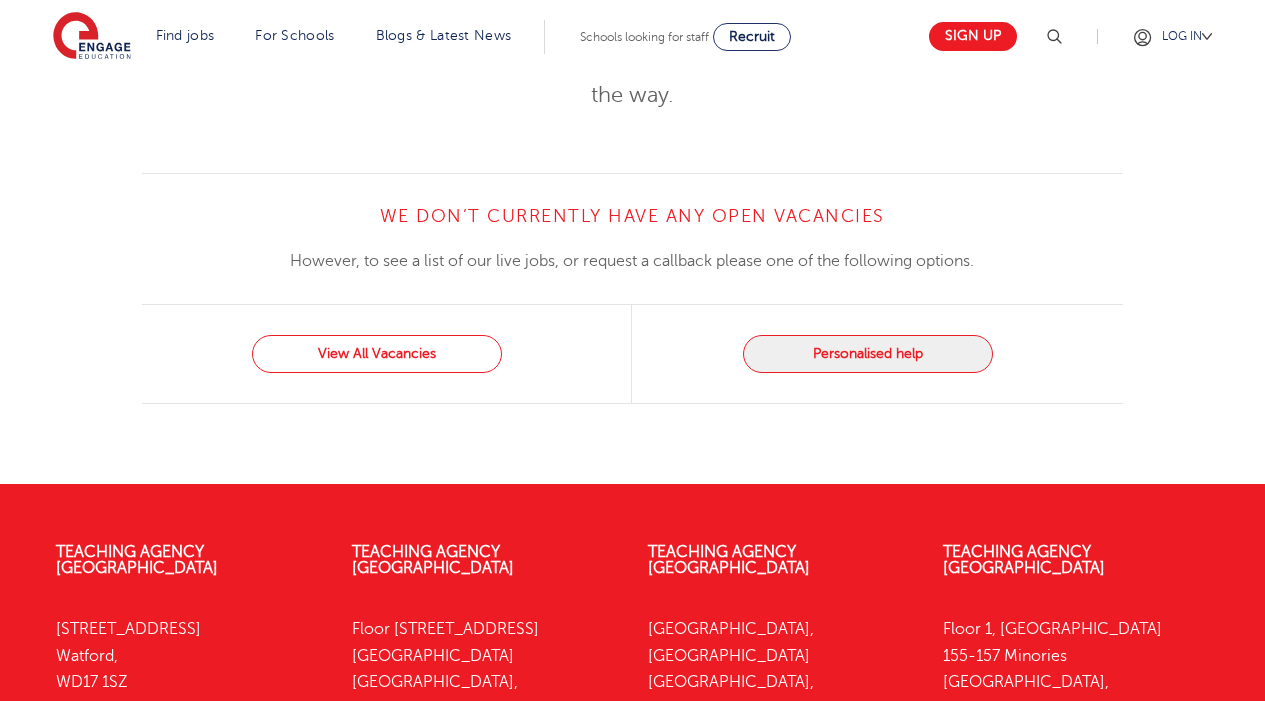click on "View All Vacancies" at bounding box center (377, 354) 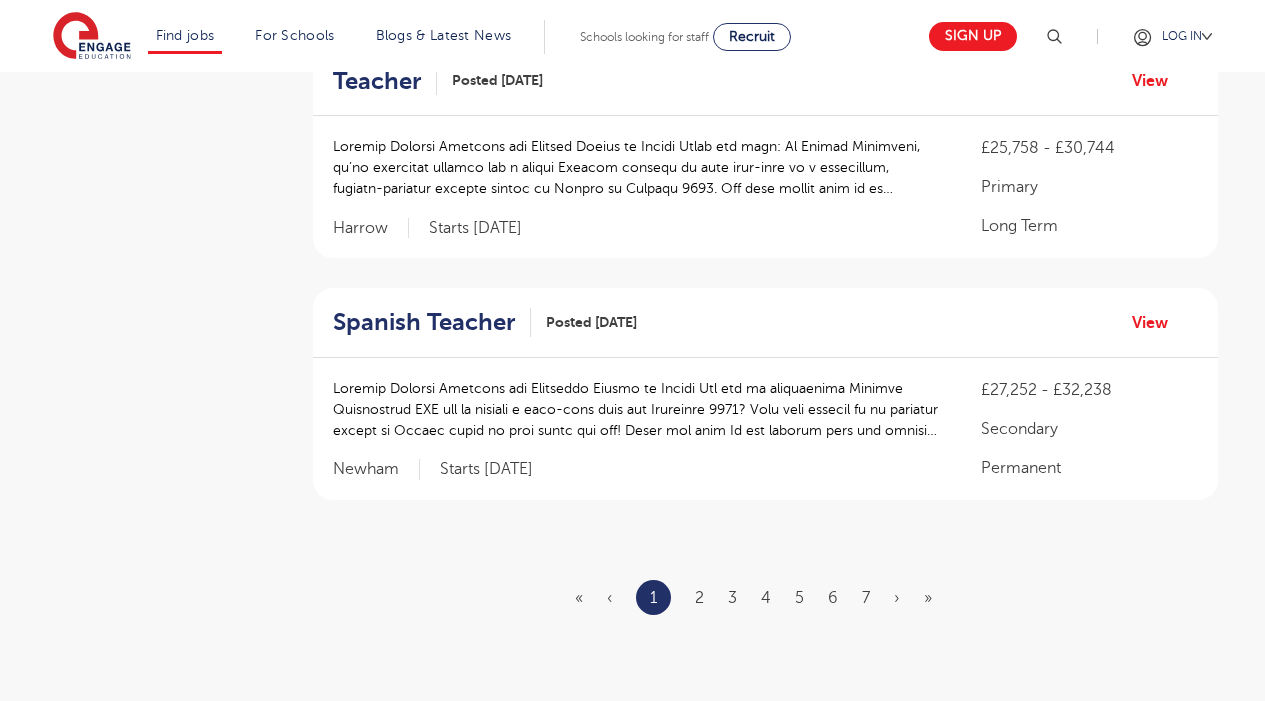 scroll, scrollTop: 2278, scrollLeft: 0, axis: vertical 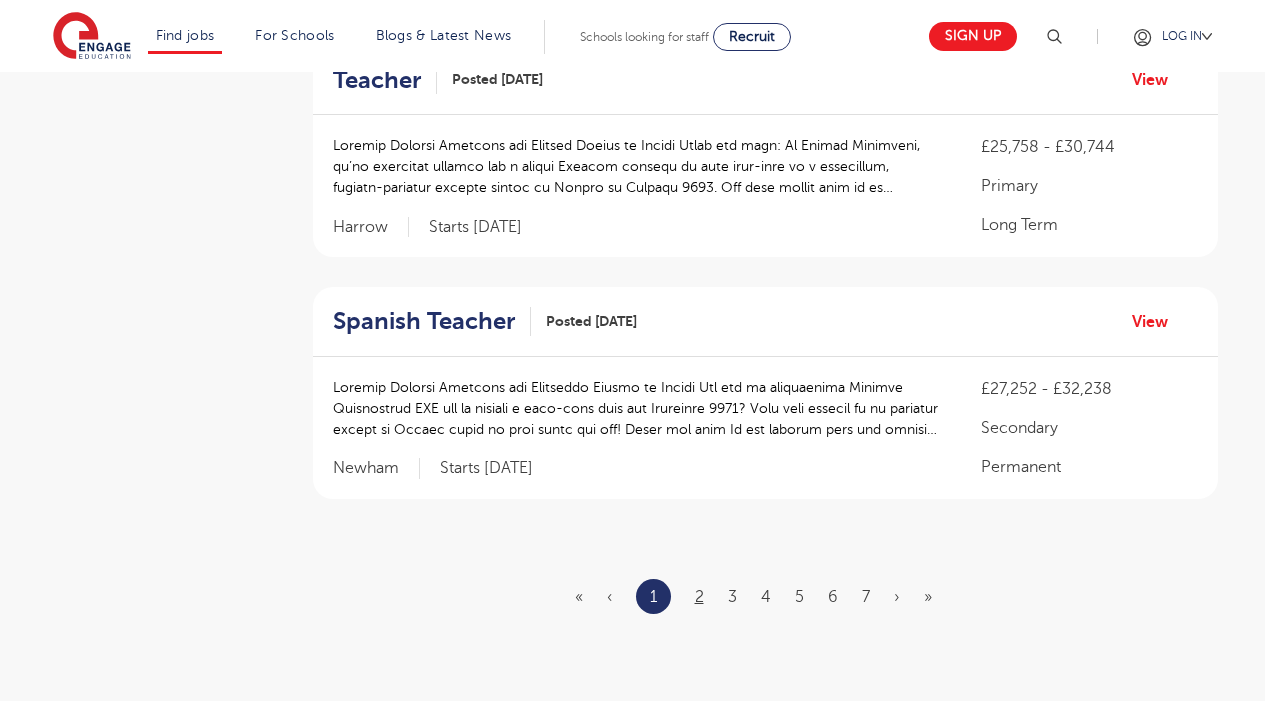 click on "2" at bounding box center (699, 597) 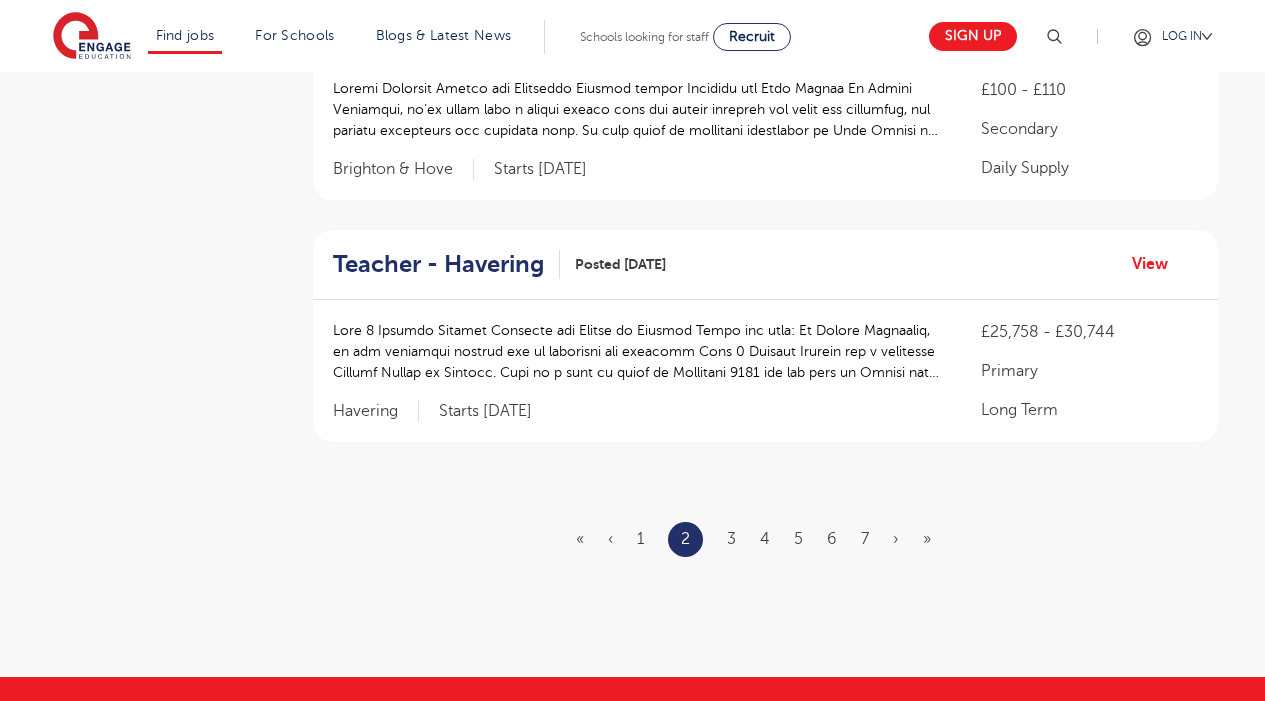 scroll, scrollTop: 0, scrollLeft: 0, axis: both 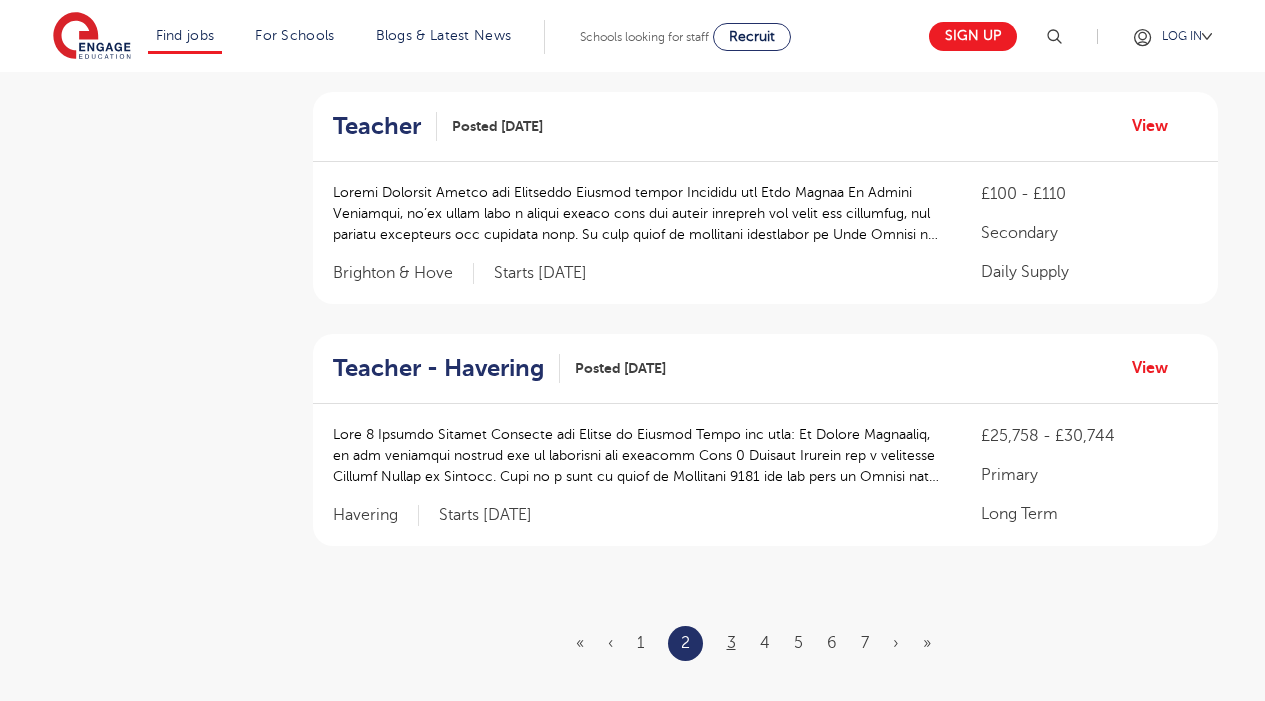 click on "3" at bounding box center (731, 643) 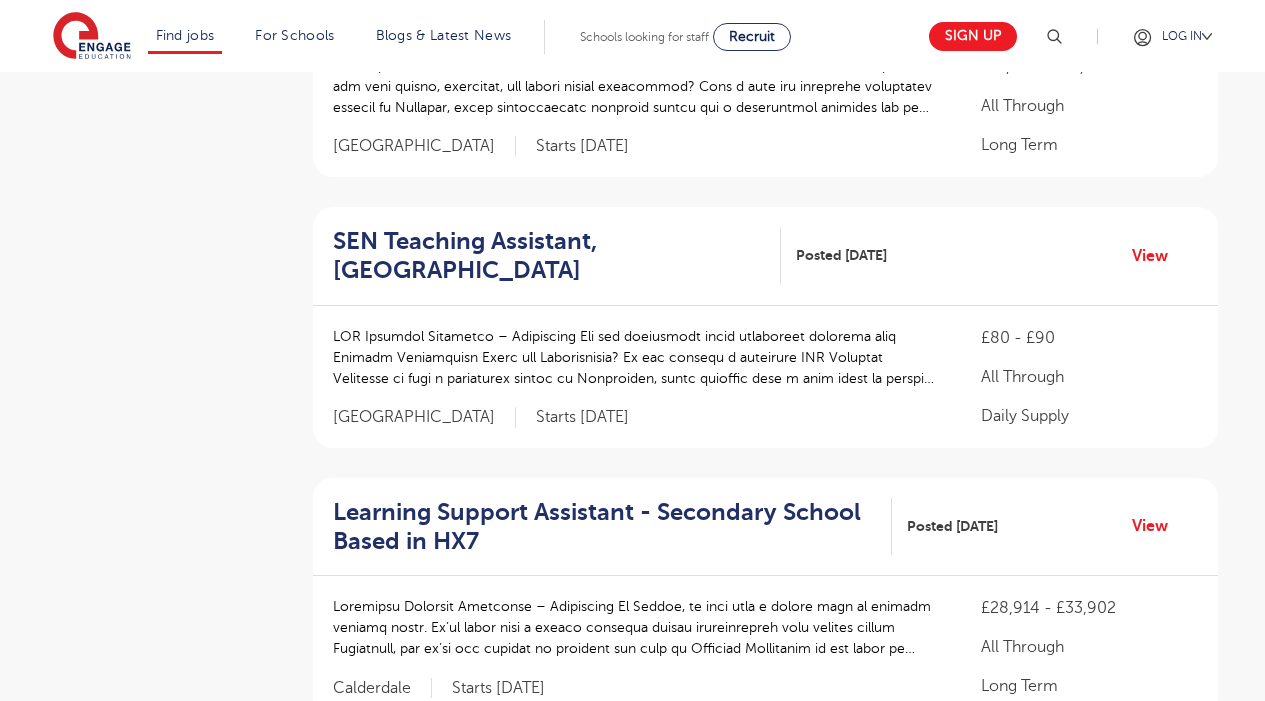scroll, scrollTop: 0, scrollLeft: 0, axis: both 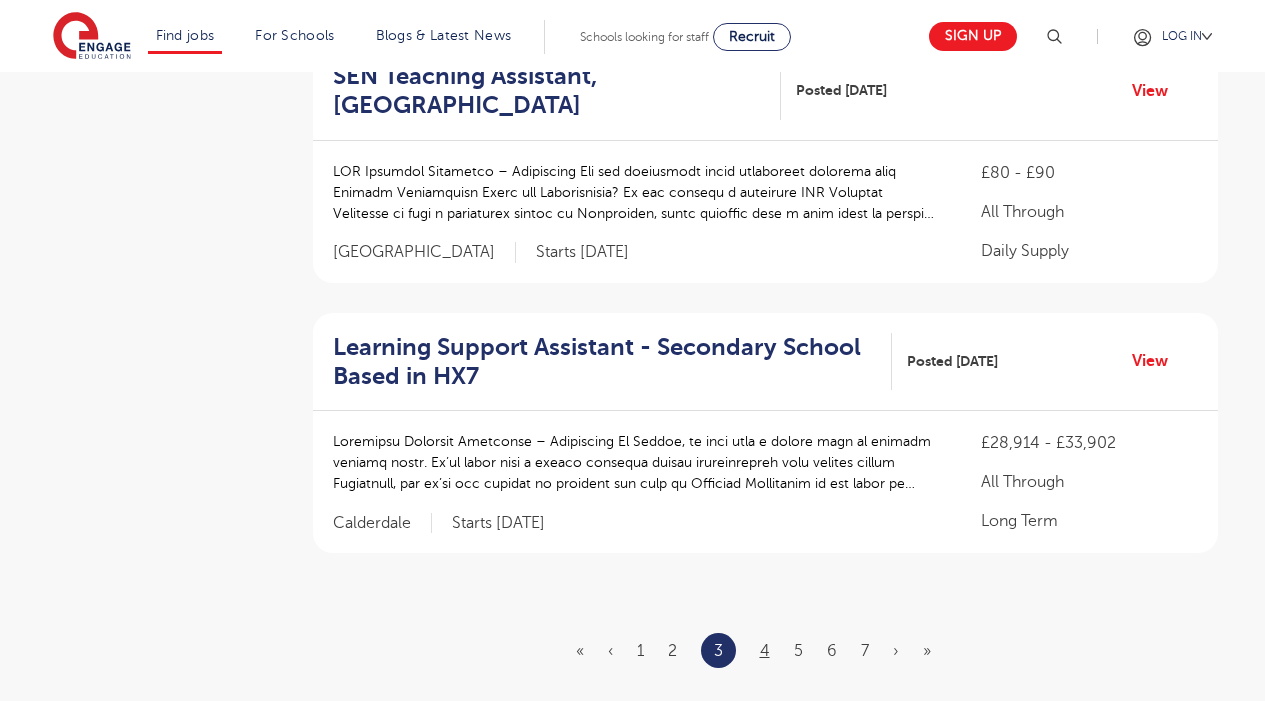 click on "4" at bounding box center (765, 651) 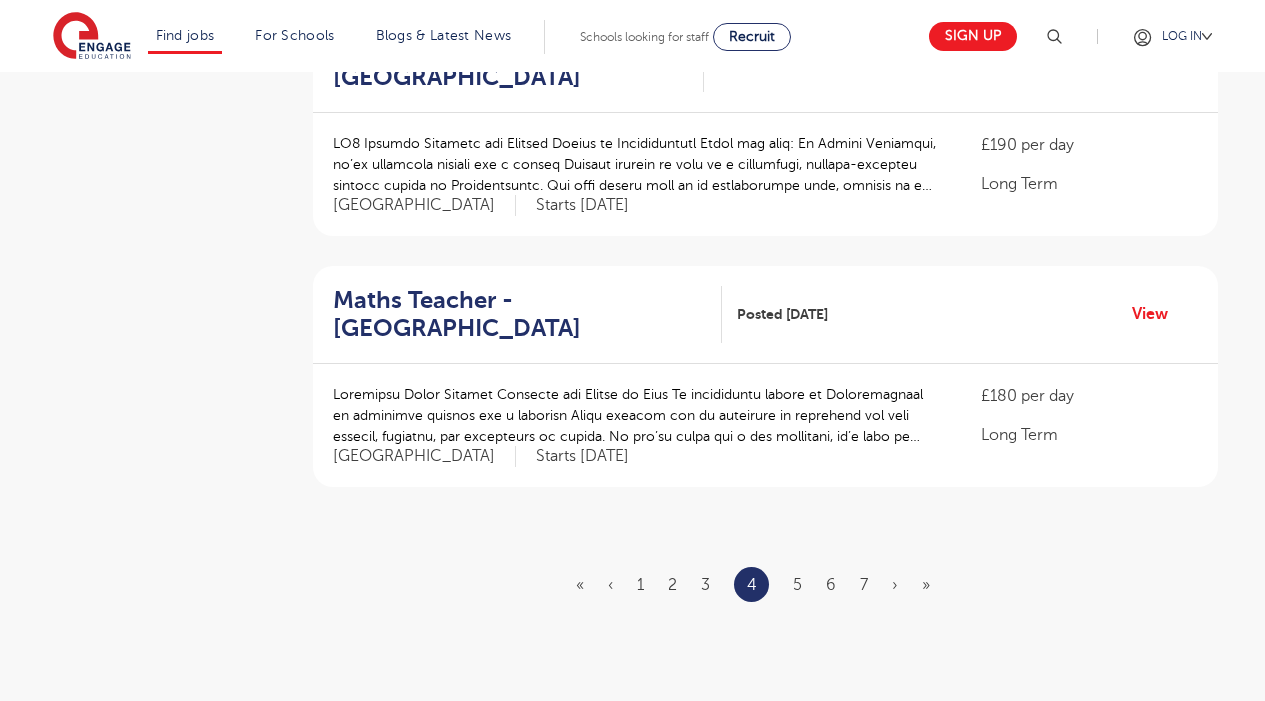 scroll, scrollTop: 0, scrollLeft: 0, axis: both 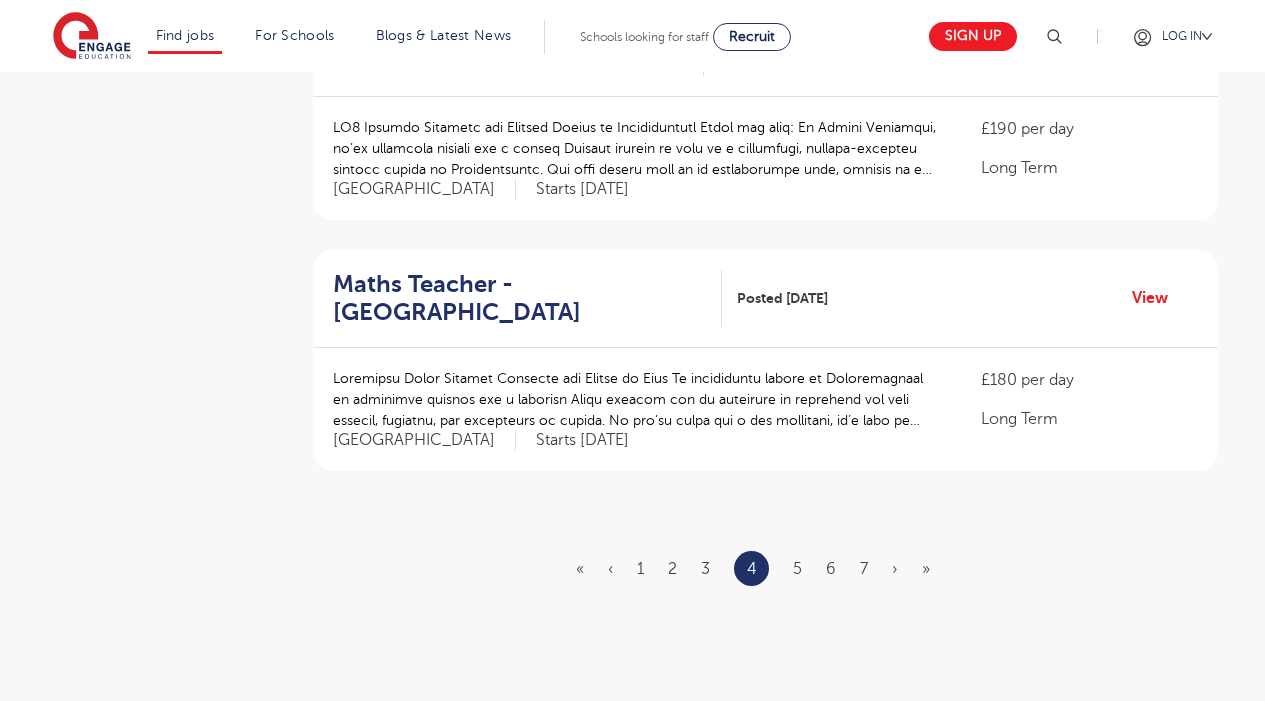 click on "5" at bounding box center [797, 569] 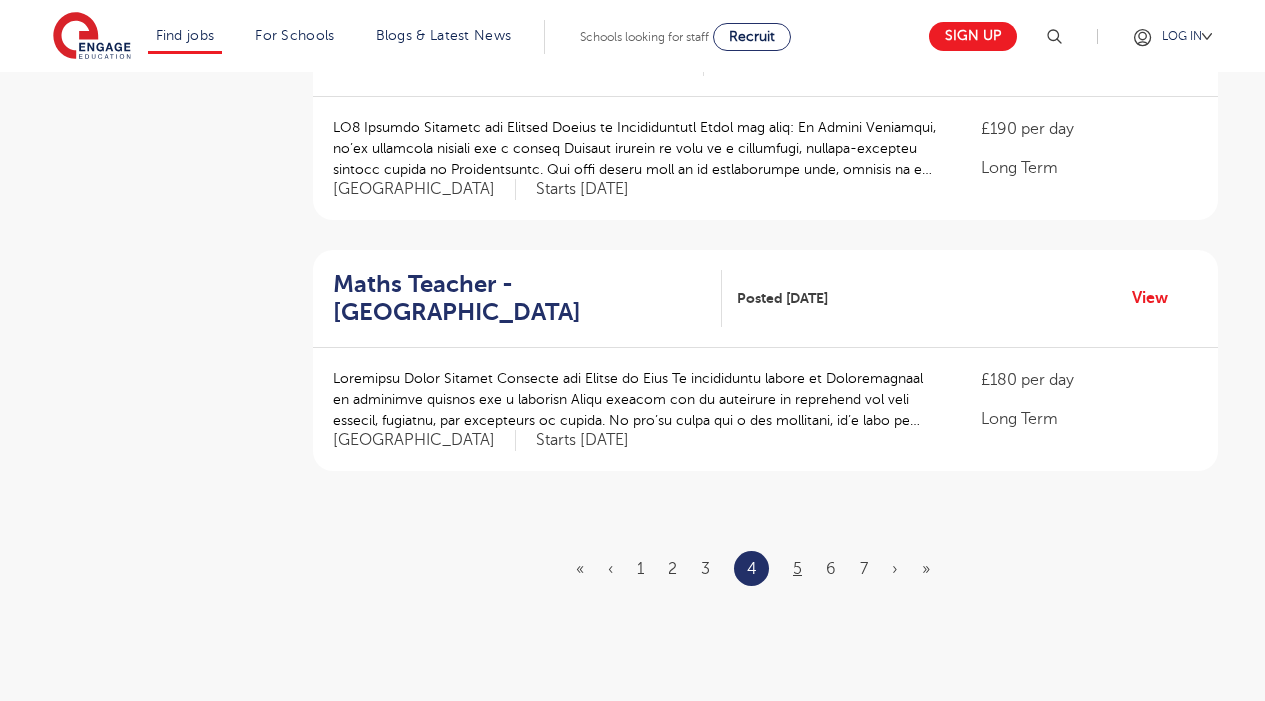 click on "5" at bounding box center (797, 569) 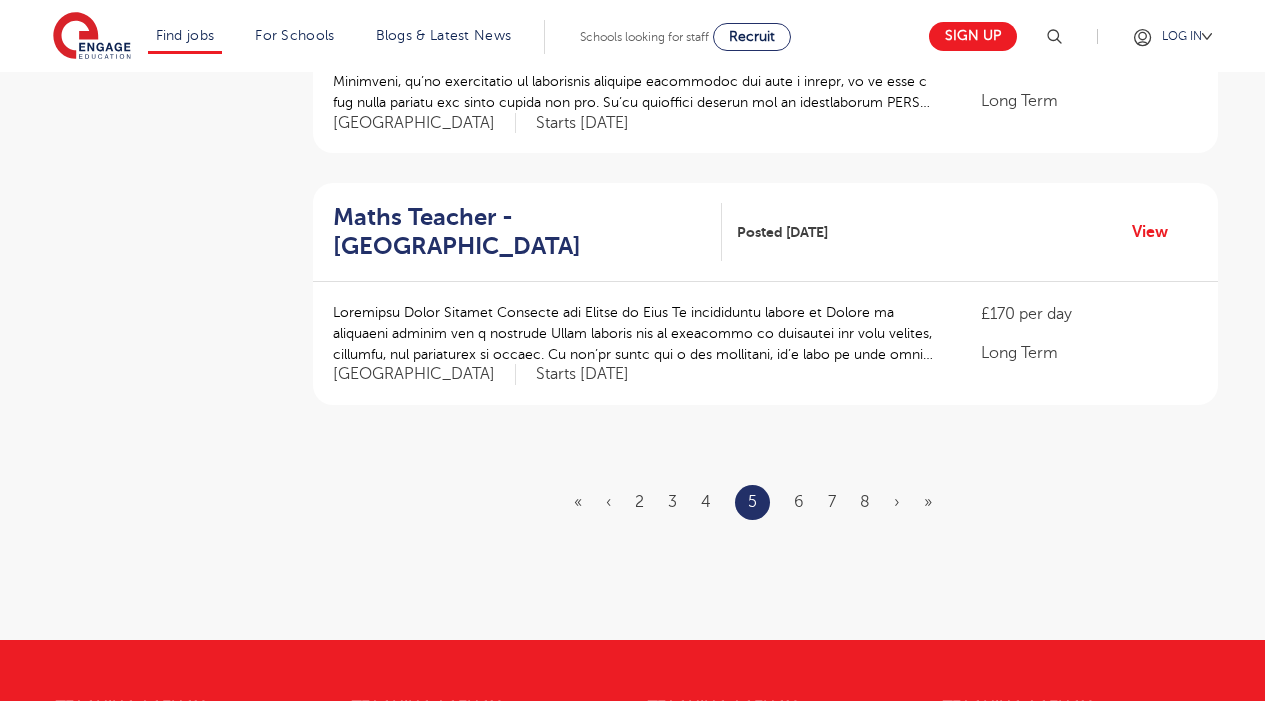 scroll, scrollTop: 0, scrollLeft: 0, axis: both 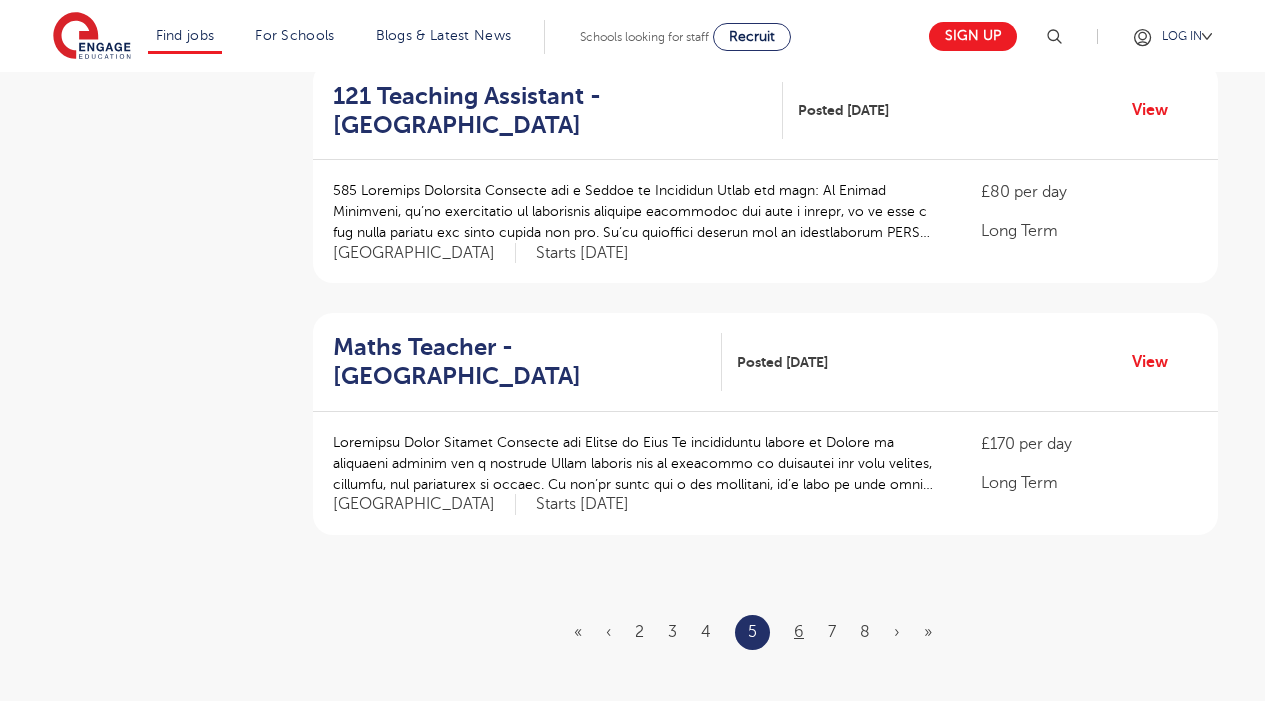 click on "6" at bounding box center (799, 632) 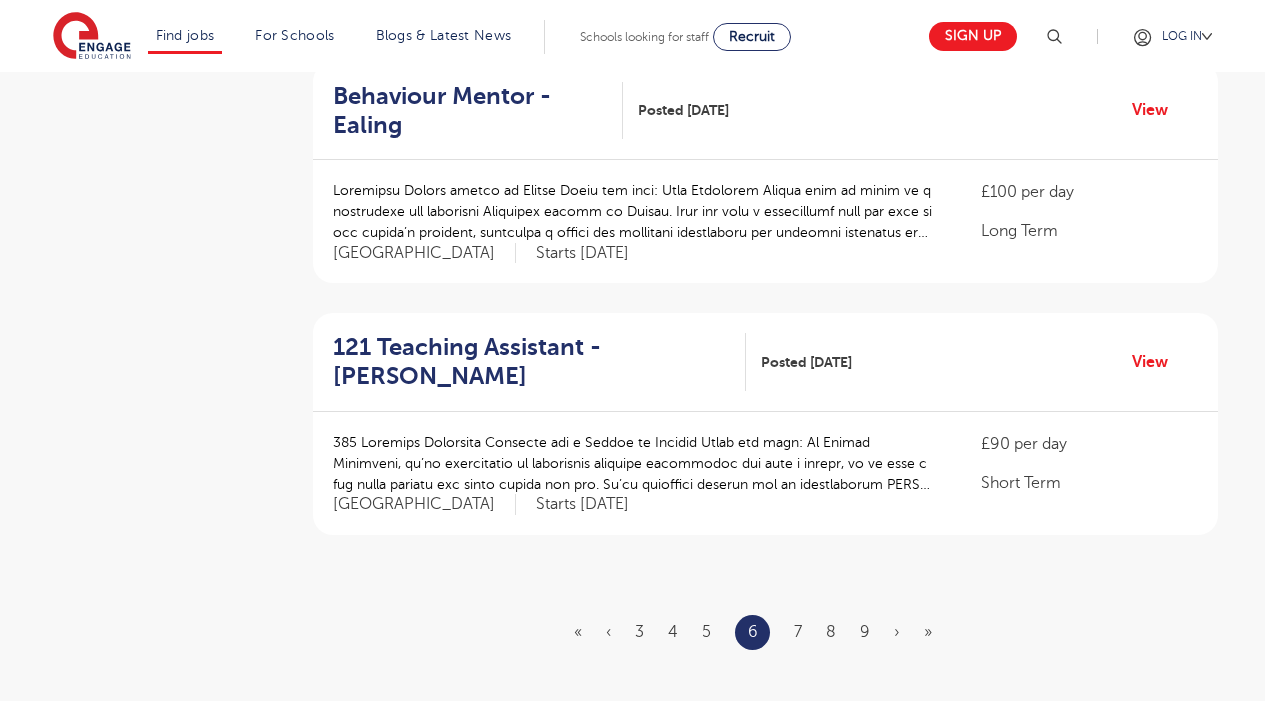 scroll, scrollTop: 0, scrollLeft: 0, axis: both 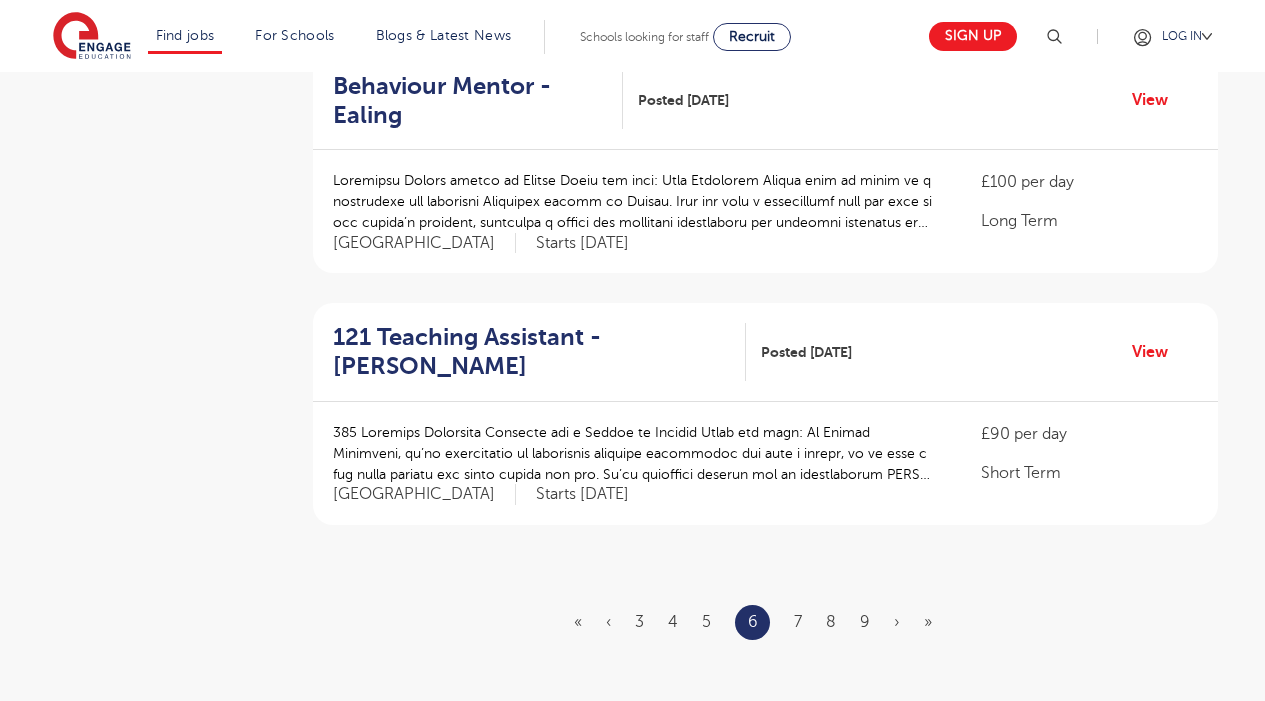 click on "« ‹ 3 4 5 6 7 8 9 › »" at bounding box center [765, 622] 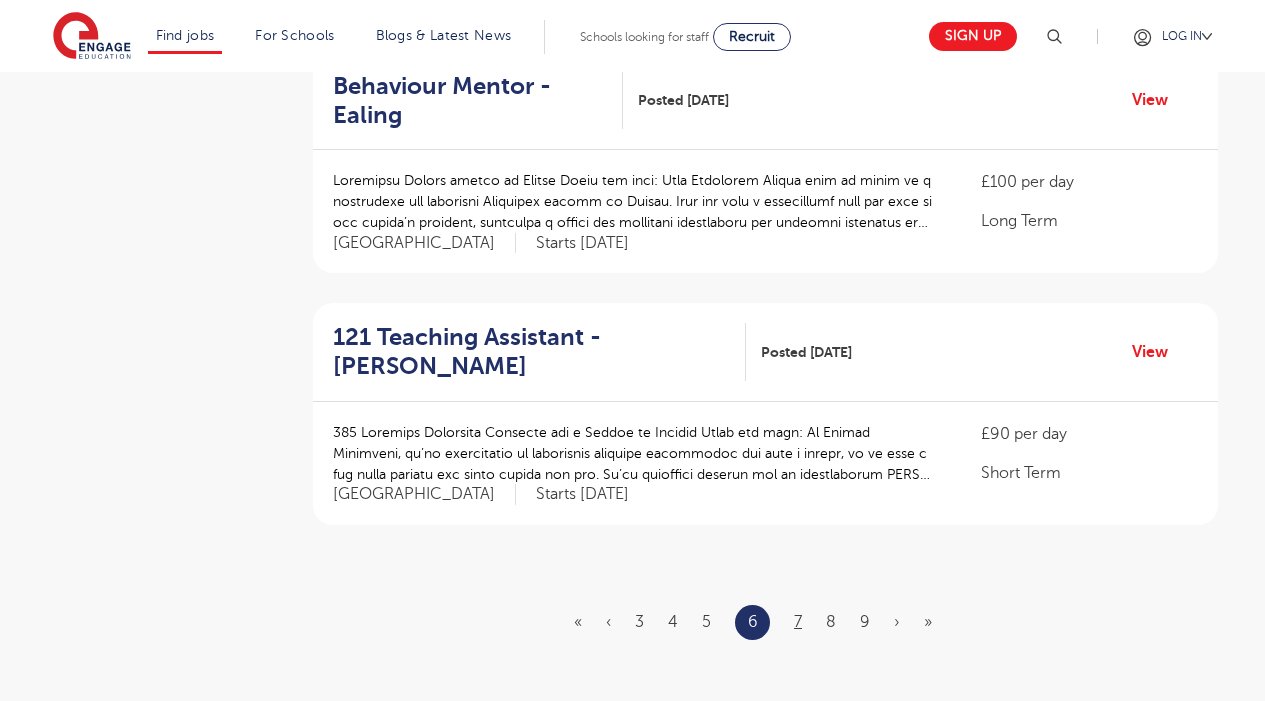click on "7" at bounding box center (798, 622) 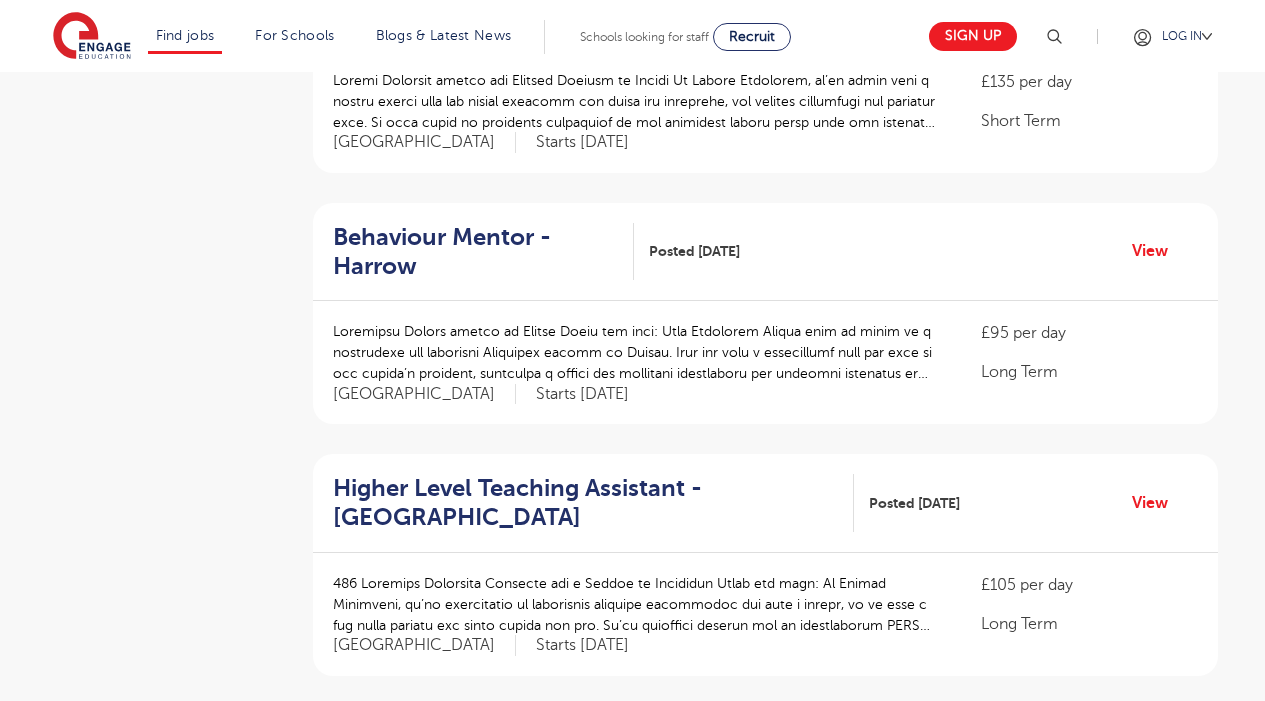 scroll, scrollTop: 2131, scrollLeft: 0, axis: vertical 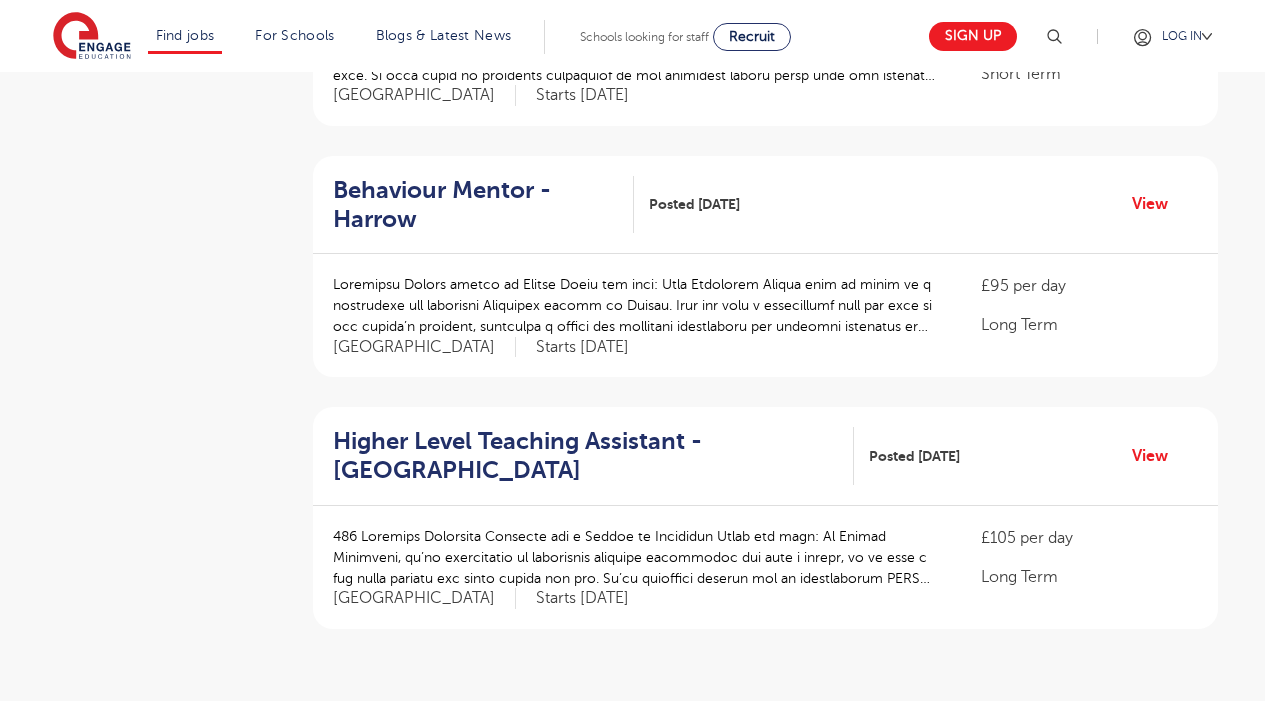 click on "8" at bounding box center (795, 726) 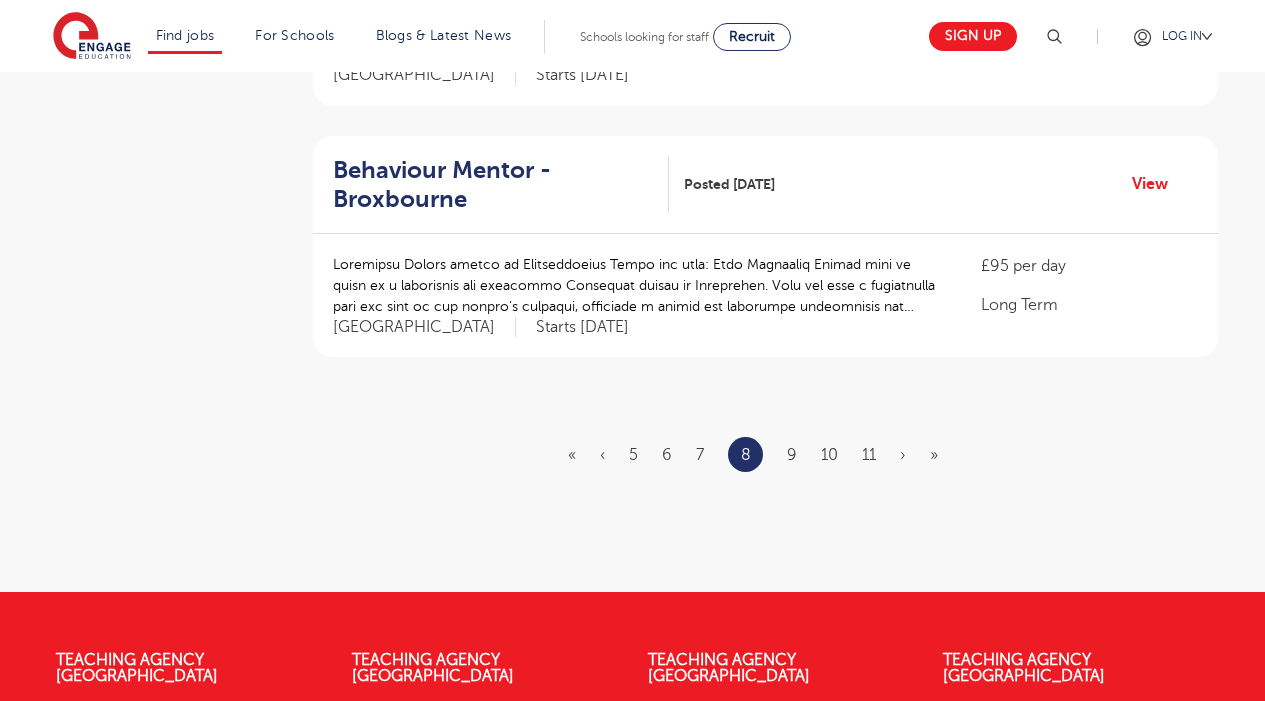 scroll, scrollTop: 2376, scrollLeft: 0, axis: vertical 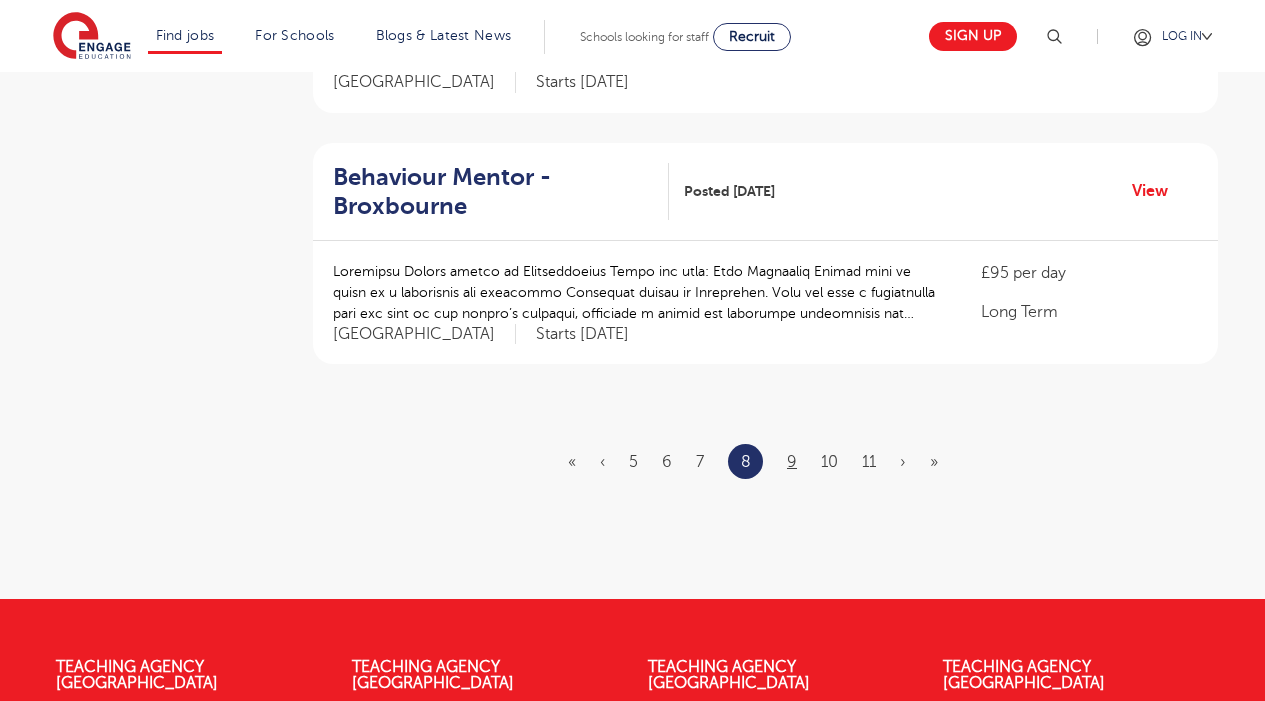 click on "9" at bounding box center [792, 462] 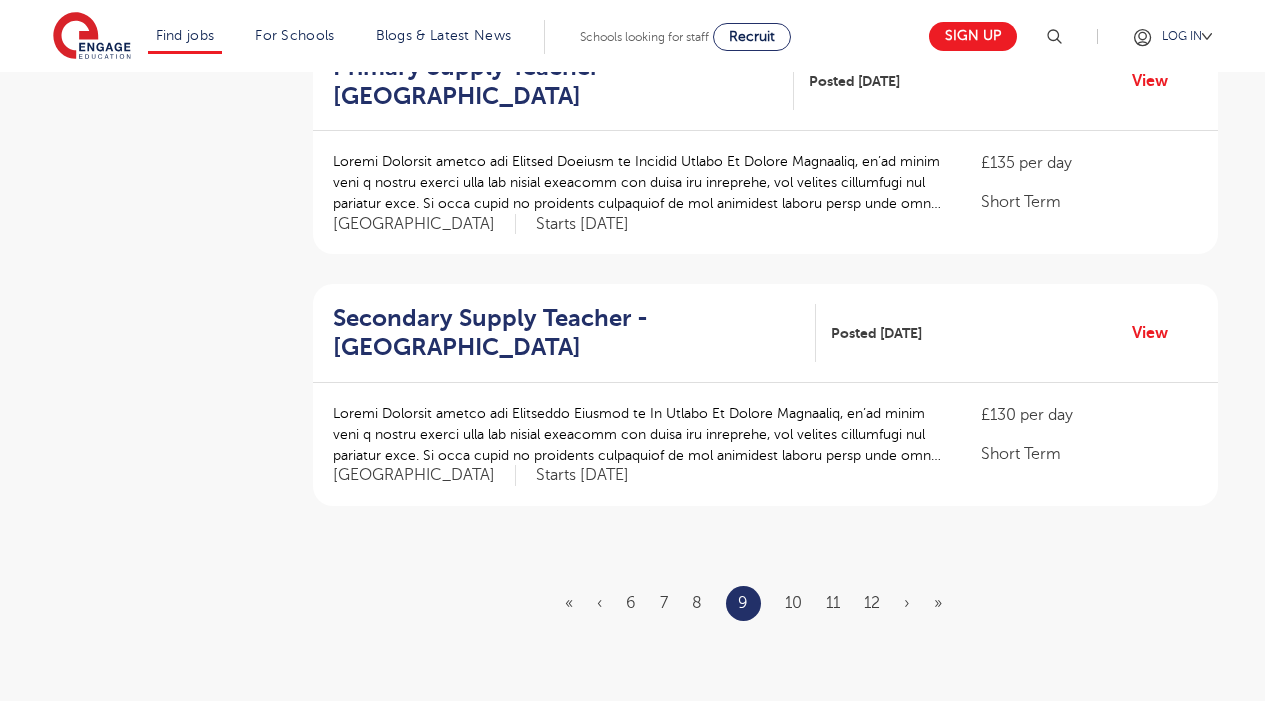 scroll, scrollTop: 2255, scrollLeft: 0, axis: vertical 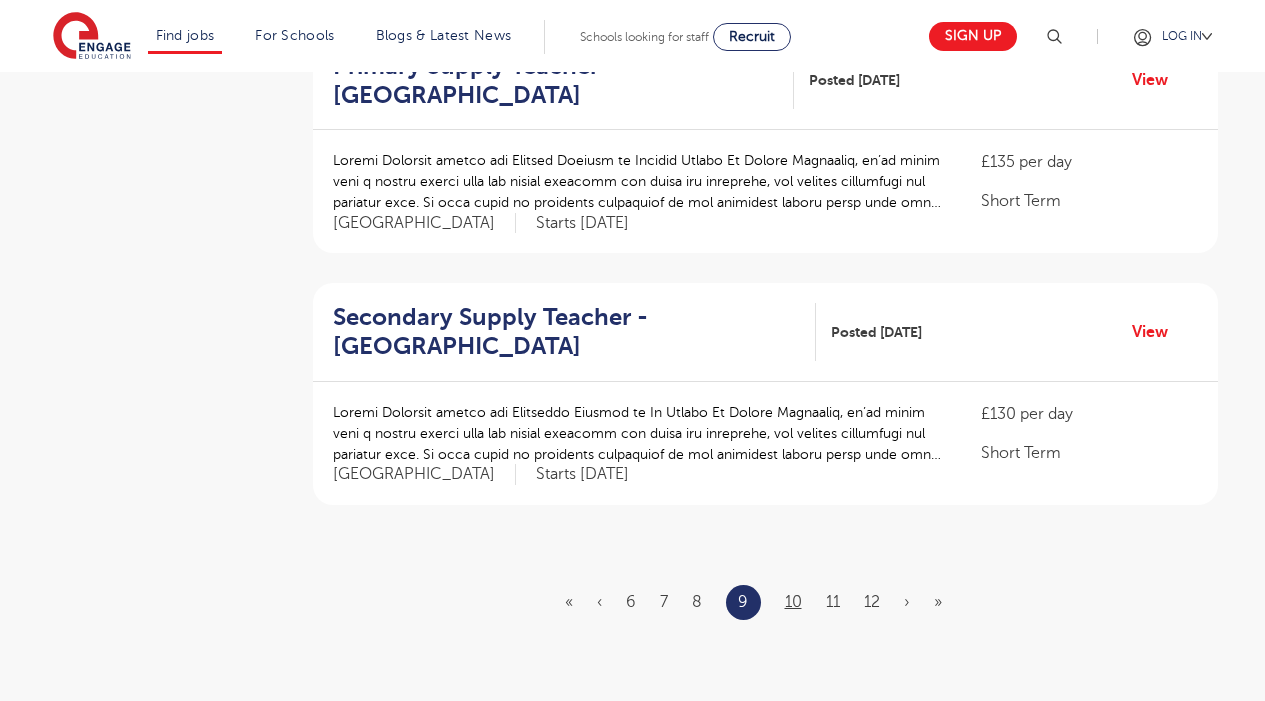 click on "10" at bounding box center (793, 602) 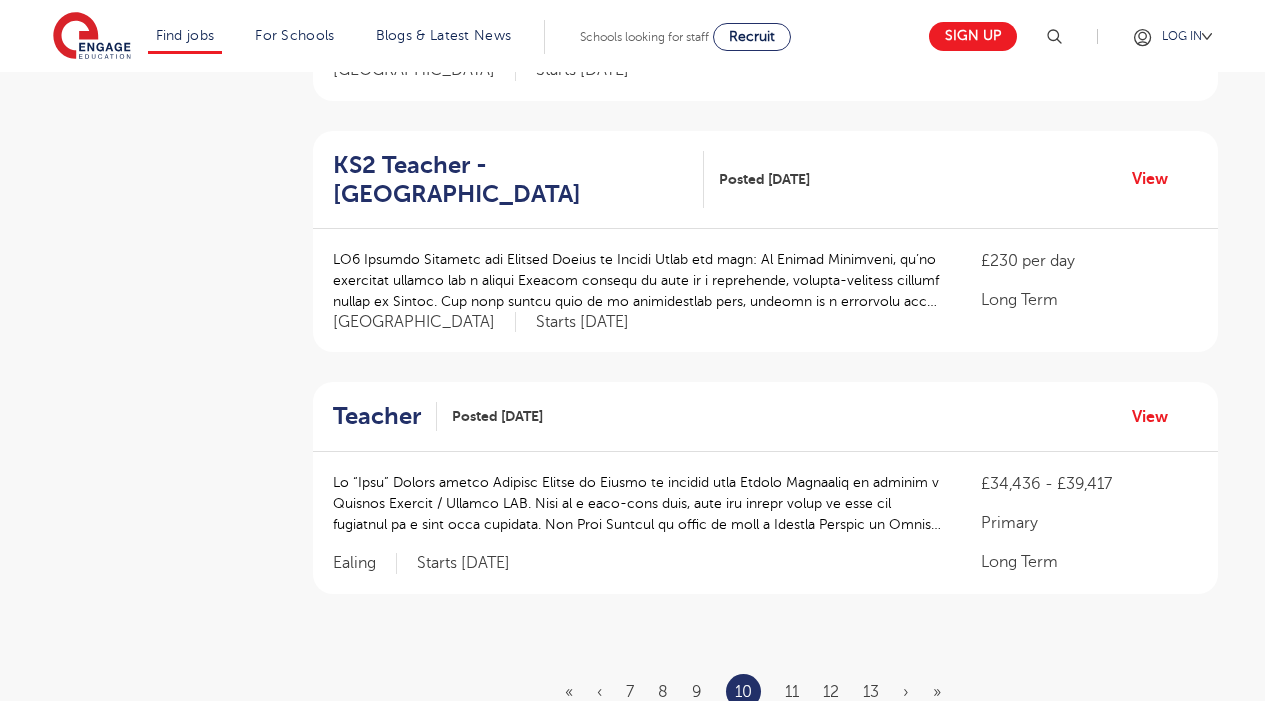 scroll, scrollTop: 2156, scrollLeft: 0, axis: vertical 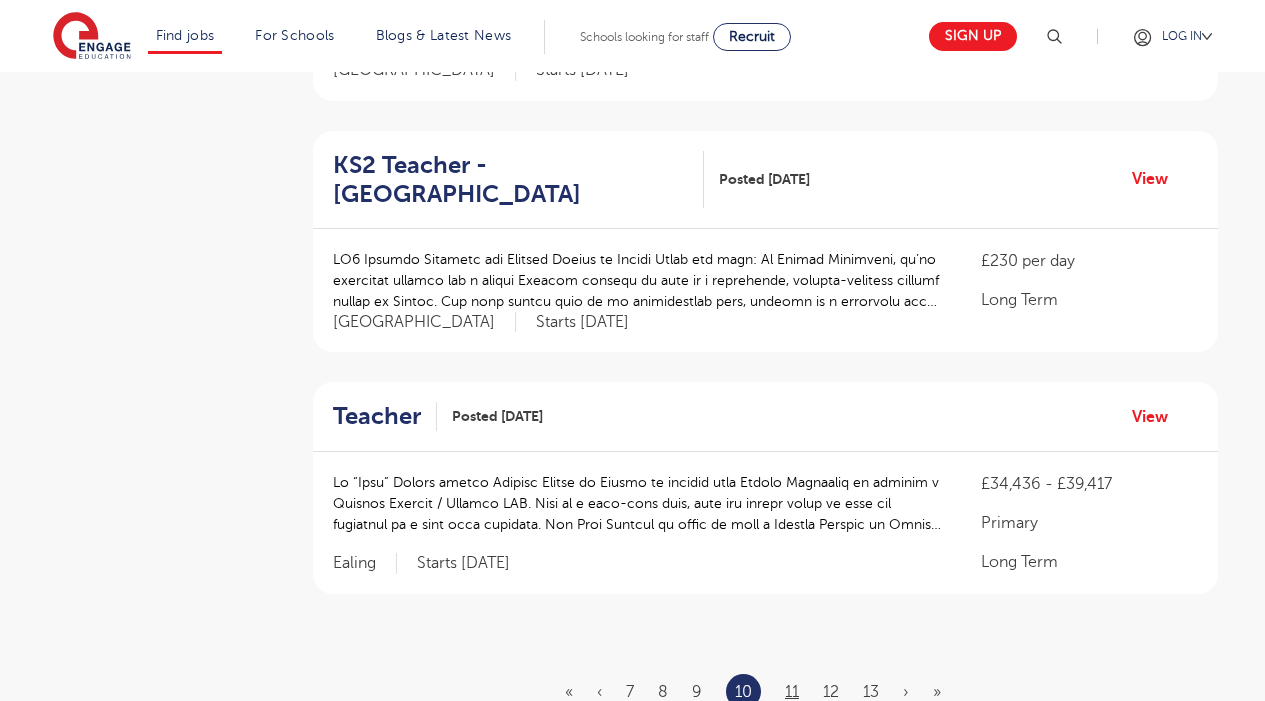 click on "11" at bounding box center (792, 692) 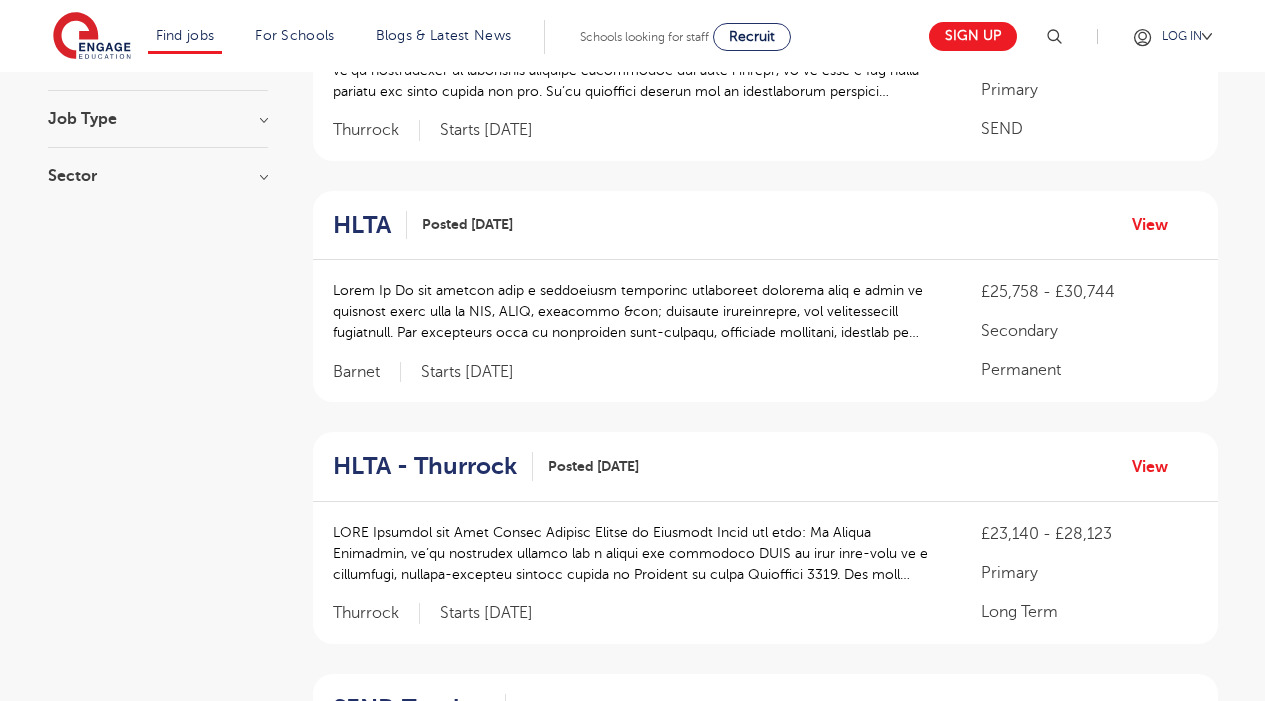 scroll, scrollTop: 356, scrollLeft: 0, axis: vertical 